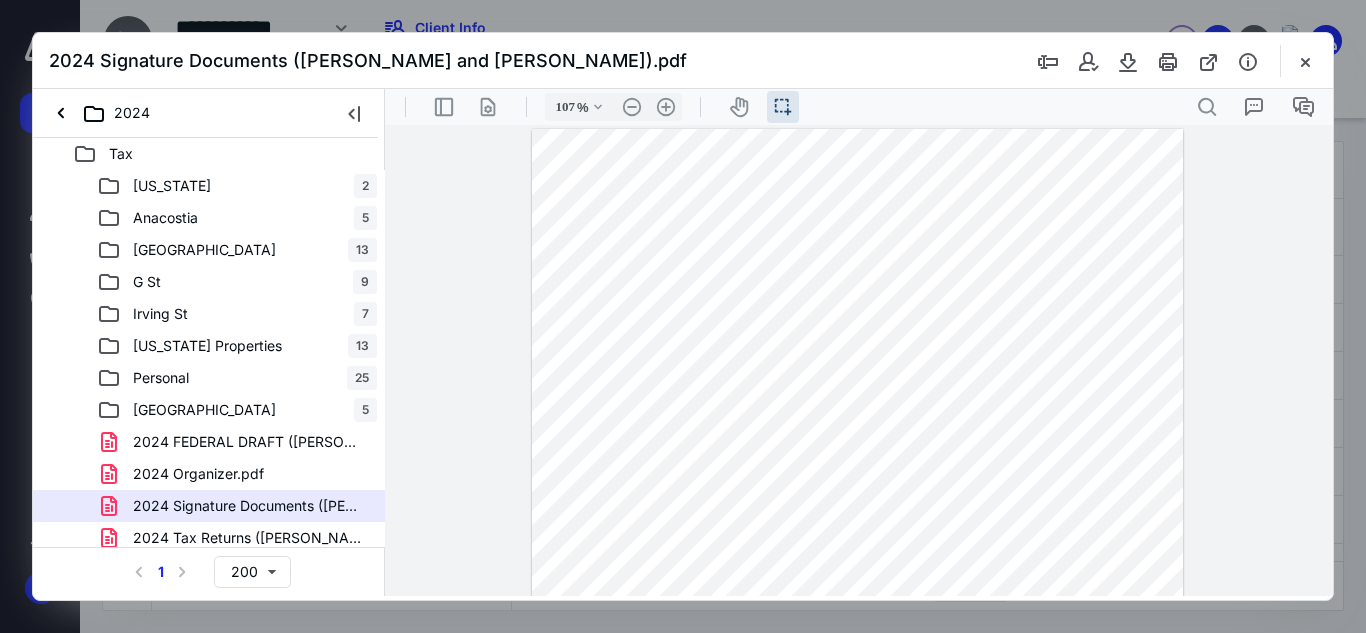 scroll, scrollTop: 0, scrollLeft: 0, axis: both 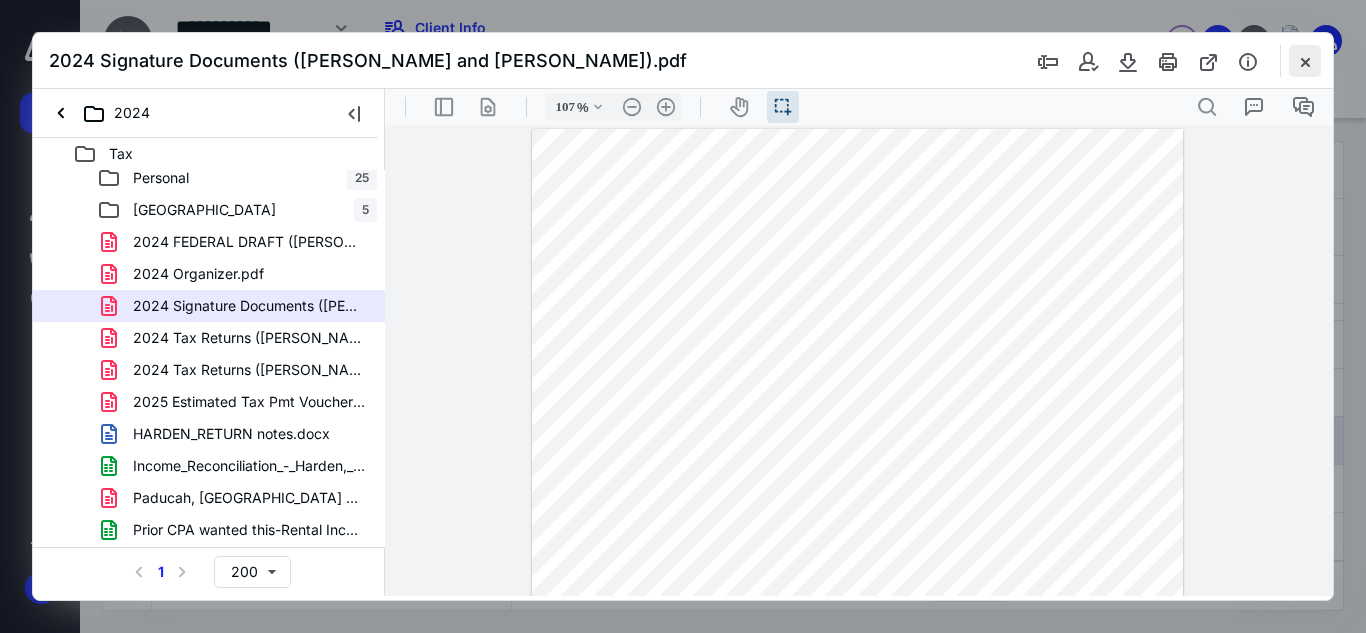 click at bounding box center [1305, 61] 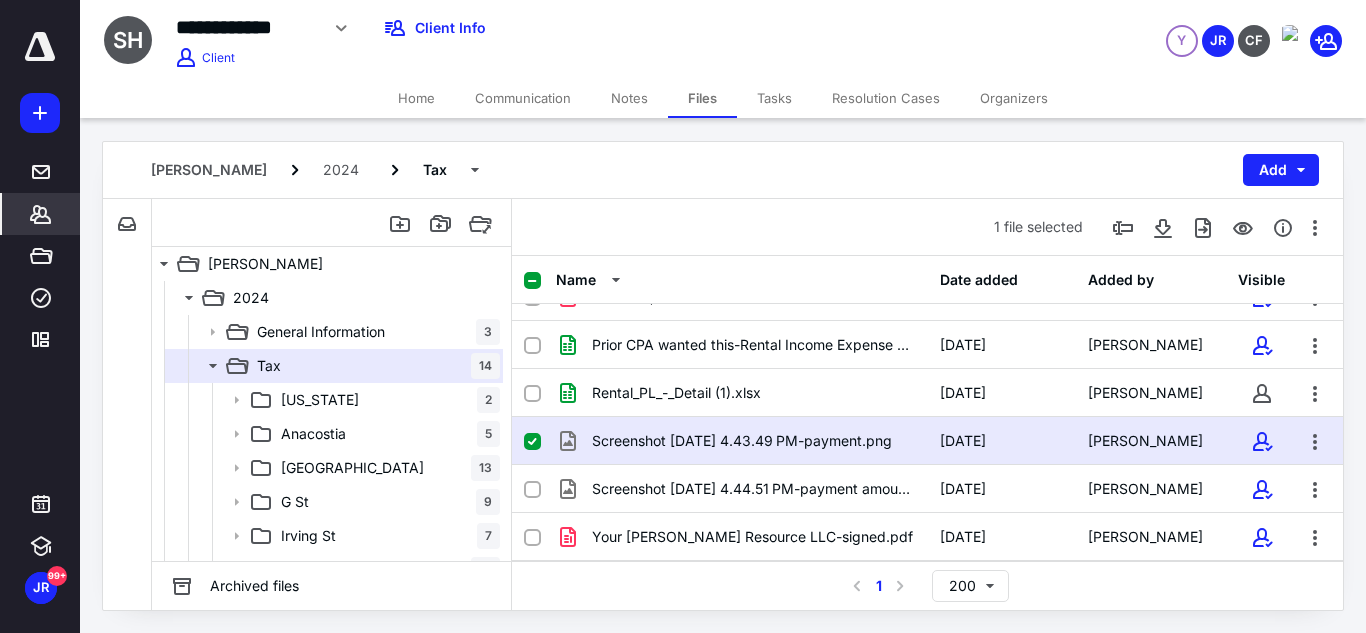 click 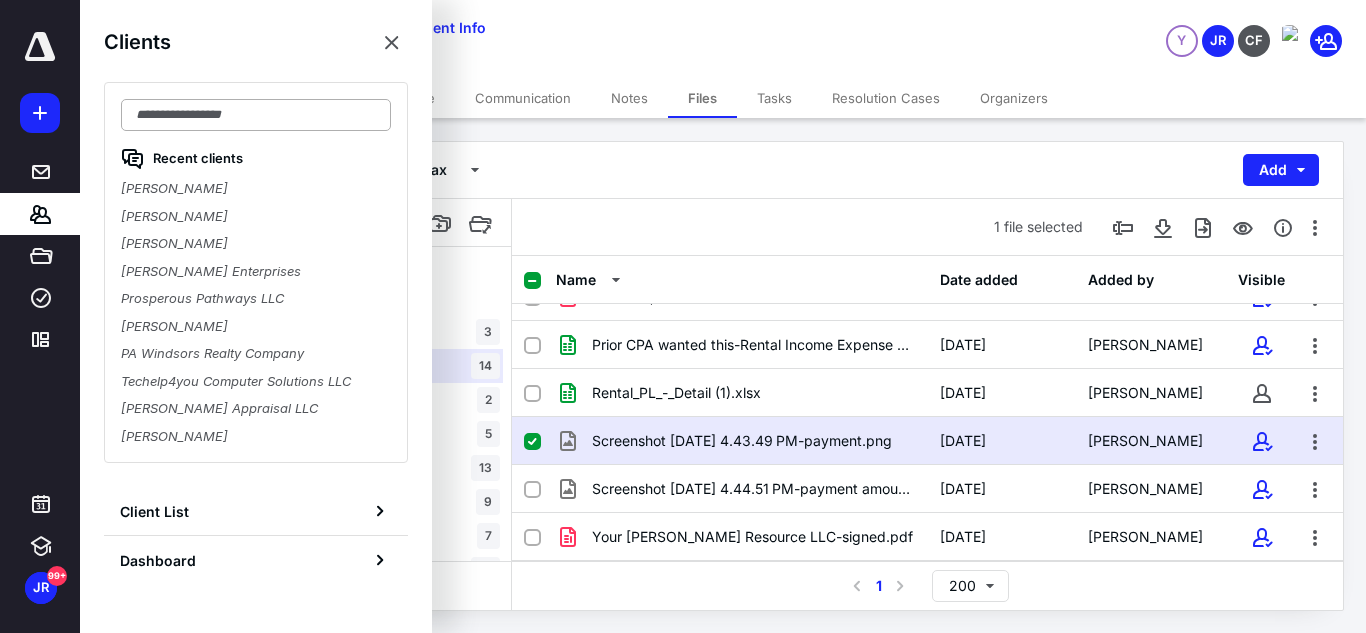 click at bounding box center (256, 115) 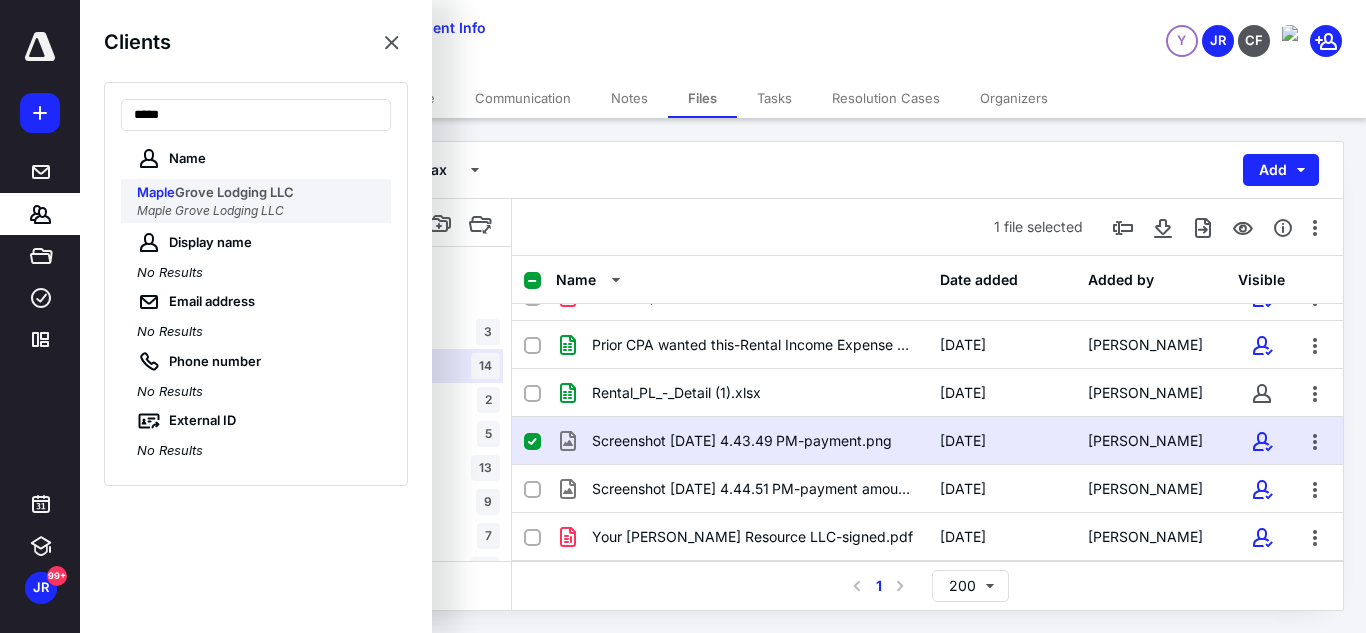 type on "*****" 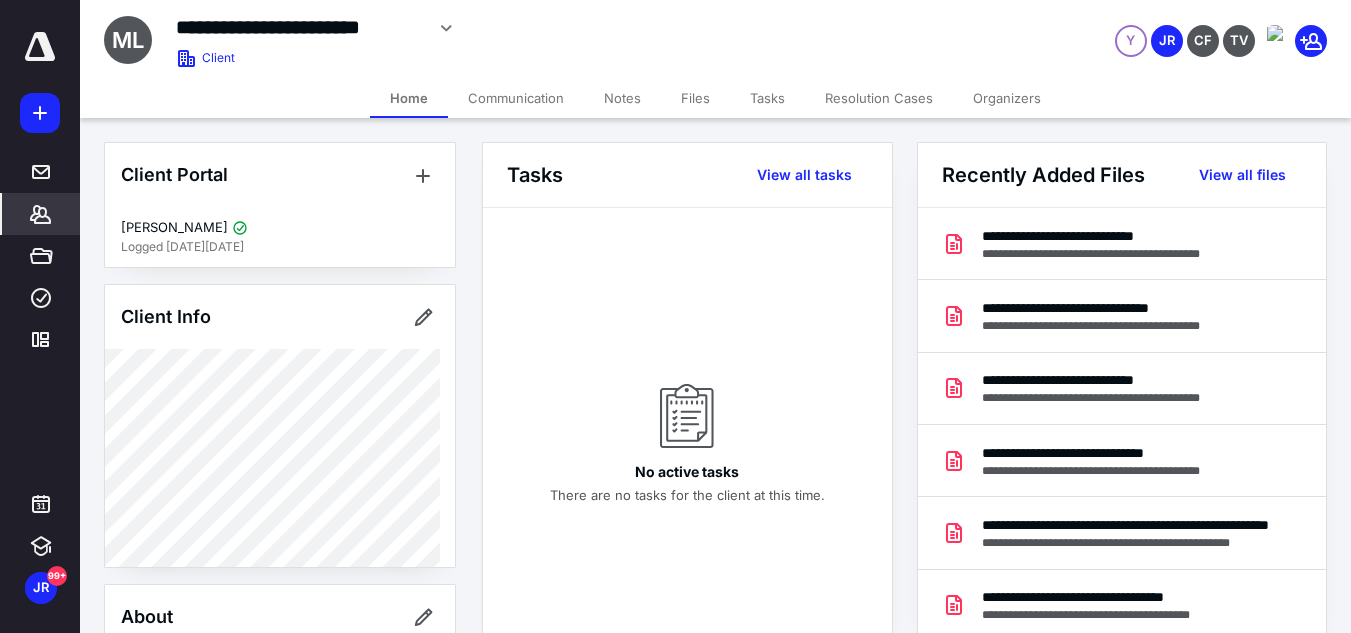 click on "Files" at bounding box center [695, 98] 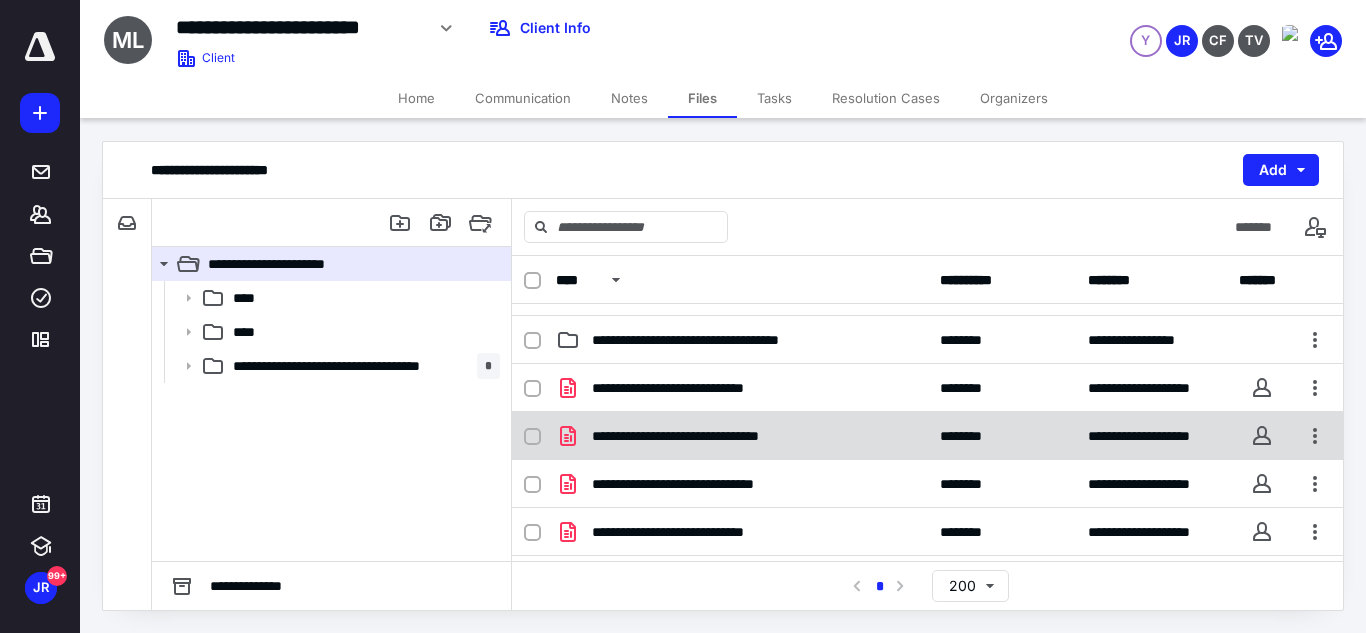 scroll, scrollTop: 187, scrollLeft: 0, axis: vertical 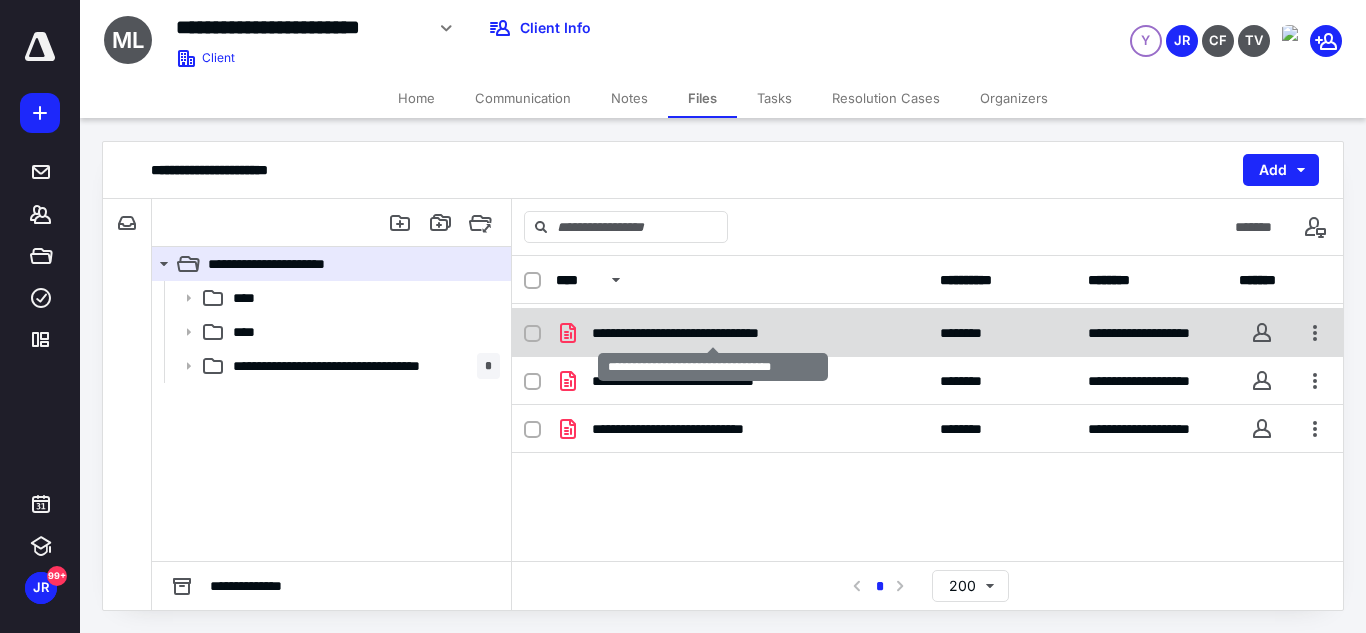 click on "**********" at bounding box center (713, 333) 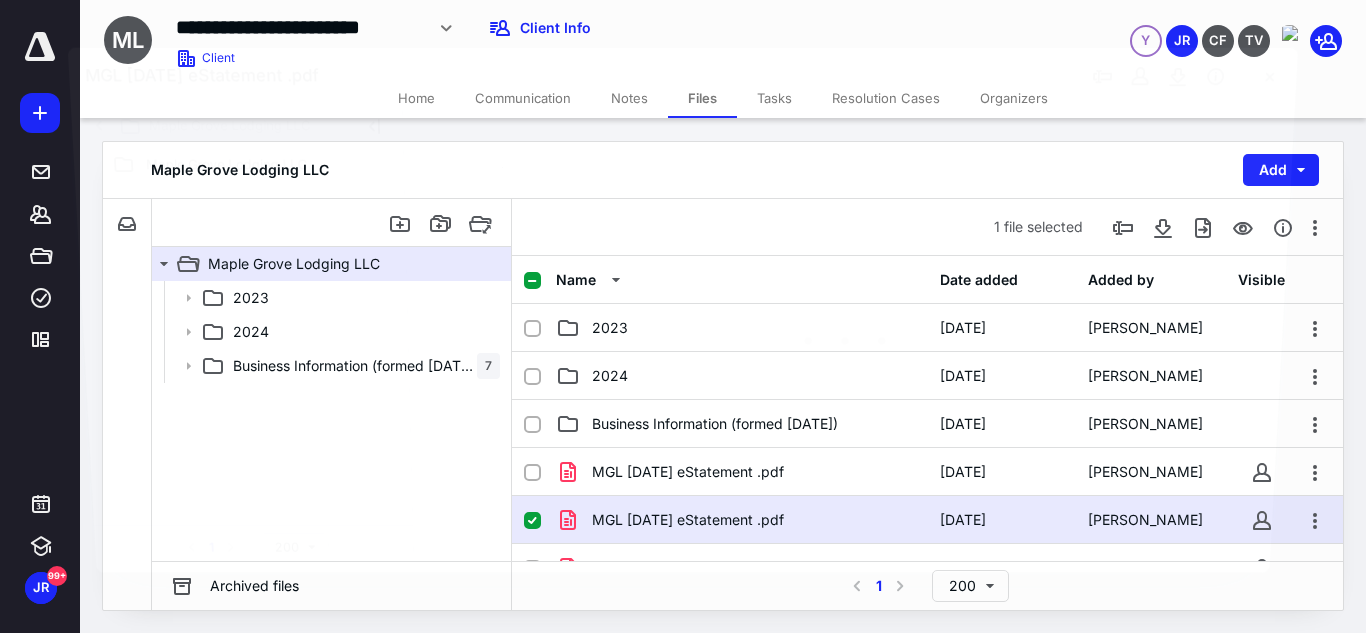 scroll, scrollTop: 187, scrollLeft: 0, axis: vertical 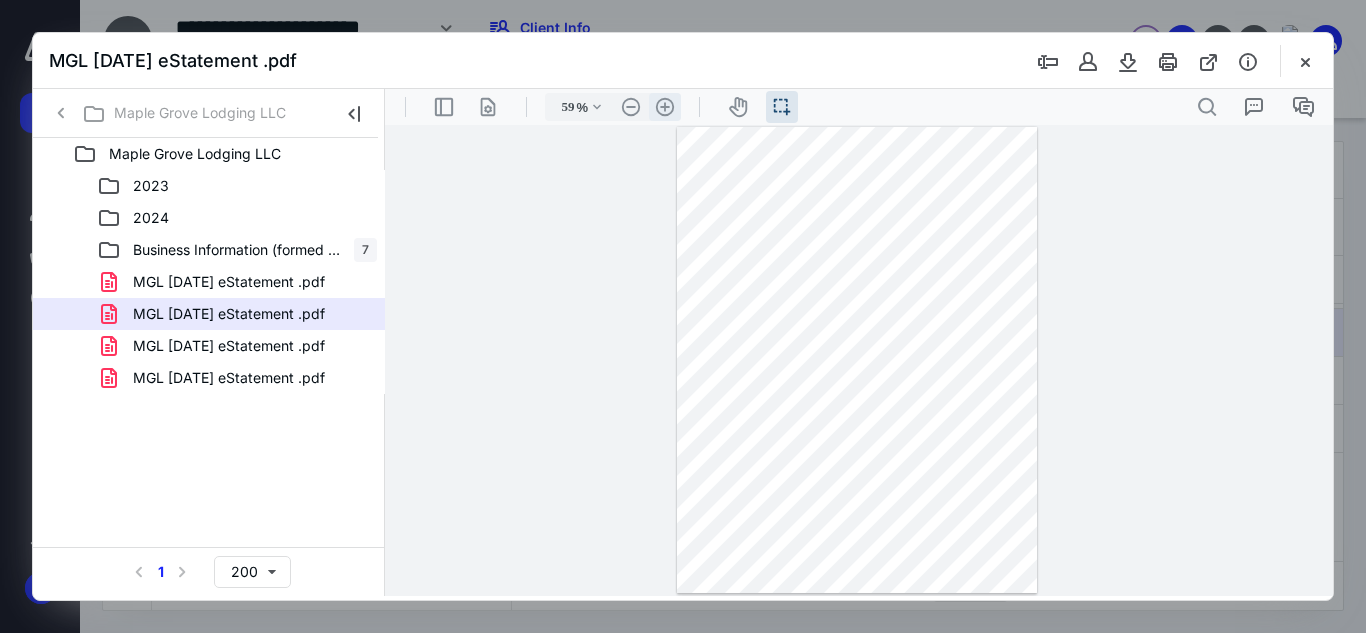click on ".cls-1{fill:#abb0c4;} icon - header - zoom - in - line" at bounding box center (665, 107) 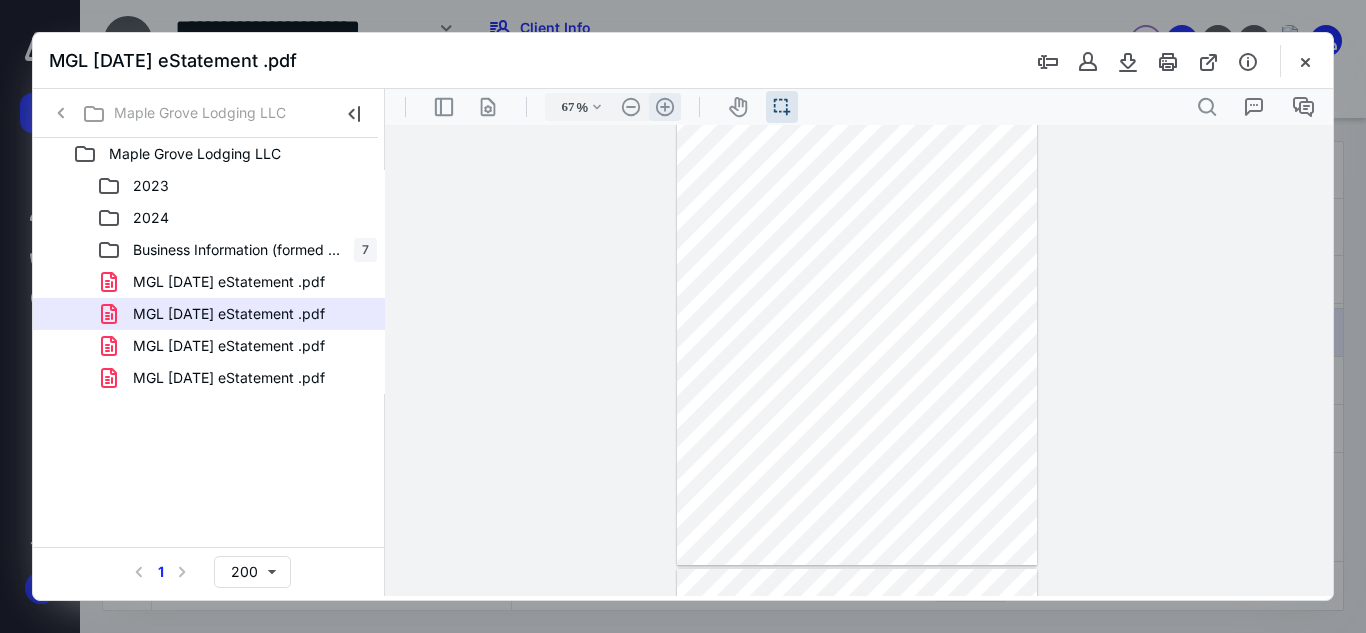 click on ".cls-1{fill:#abb0c4;} icon - header - zoom - in - line" at bounding box center (665, 107) 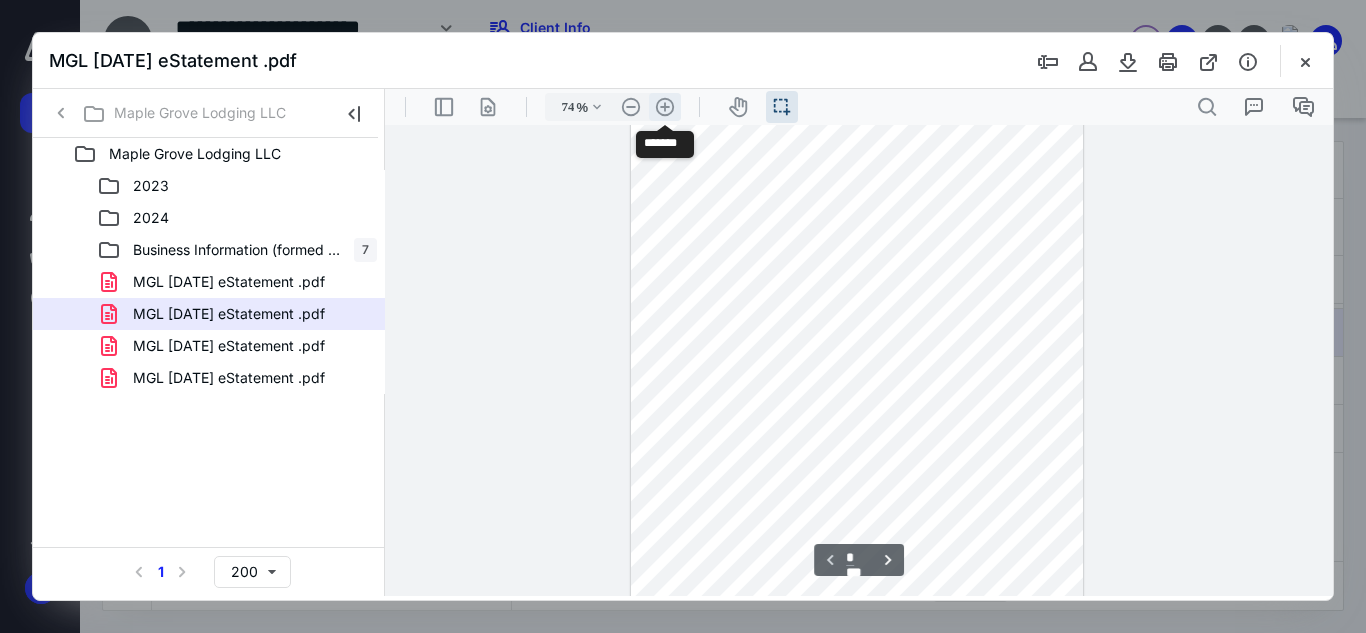 click on ".cls-1{fill:#abb0c4;} icon - header - zoom - in - line" at bounding box center [665, 107] 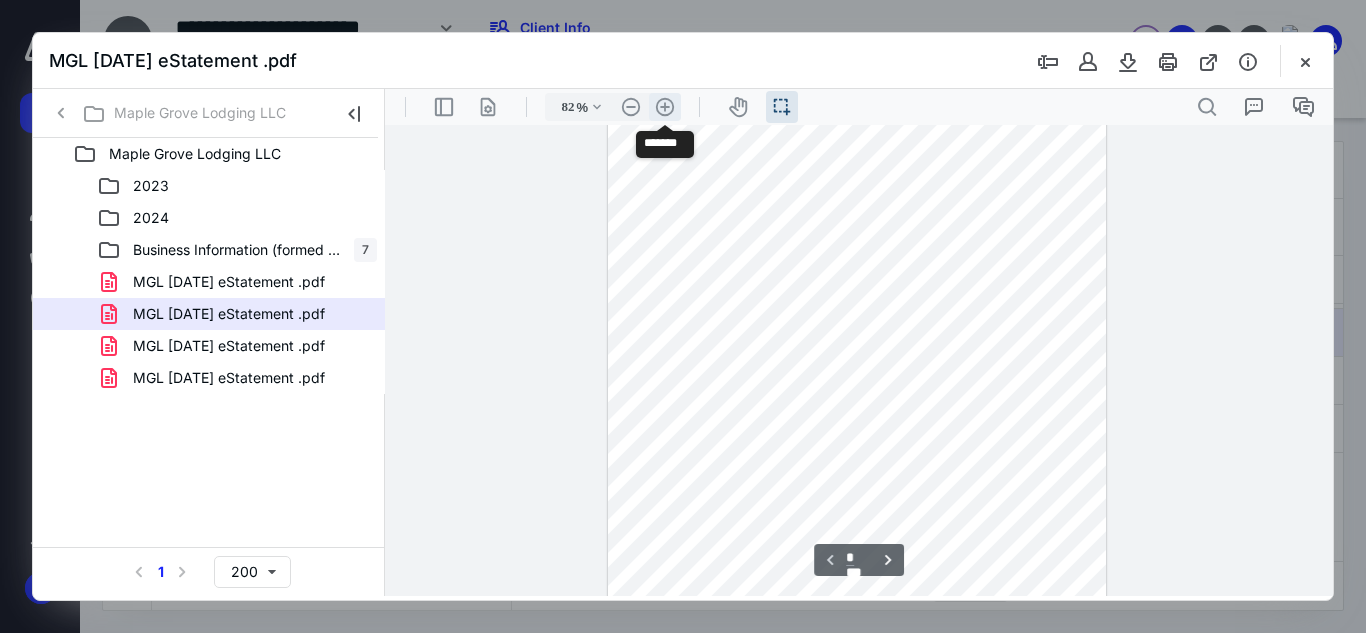 scroll, scrollTop: 177, scrollLeft: 0, axis: vertical 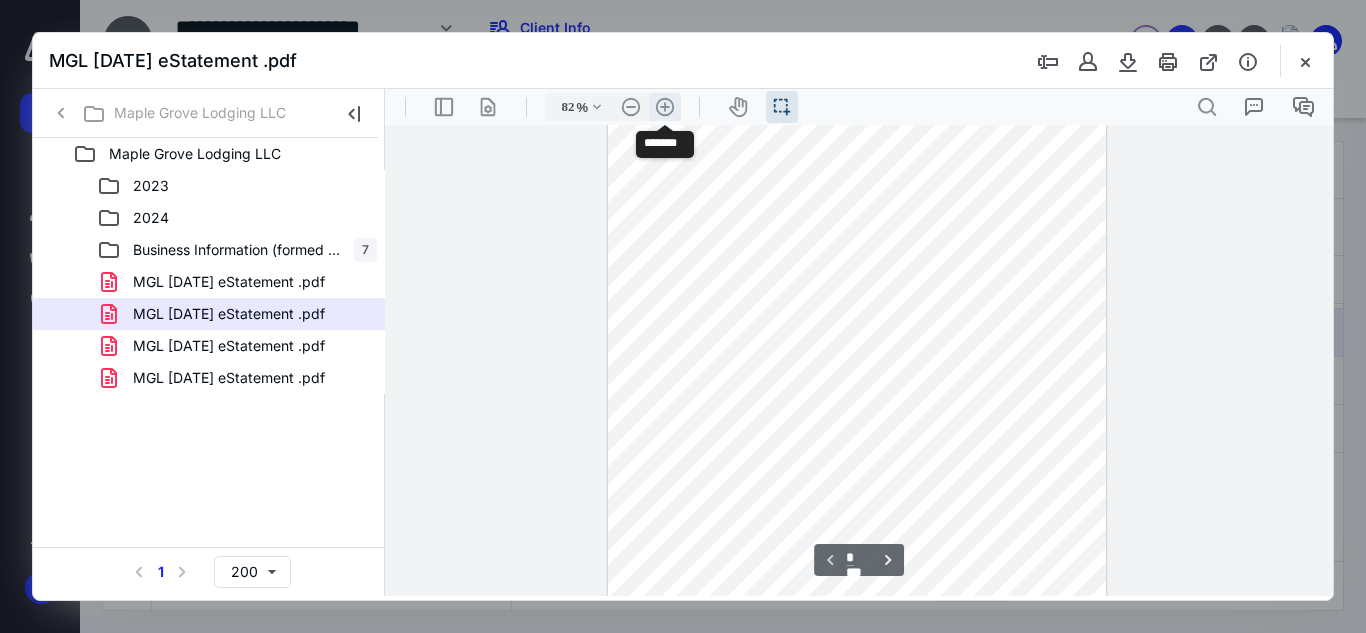 click on ".cls-1{fill:#abb0c4;} icon - header - zoom - in - line" at bounding box center [665, 107] 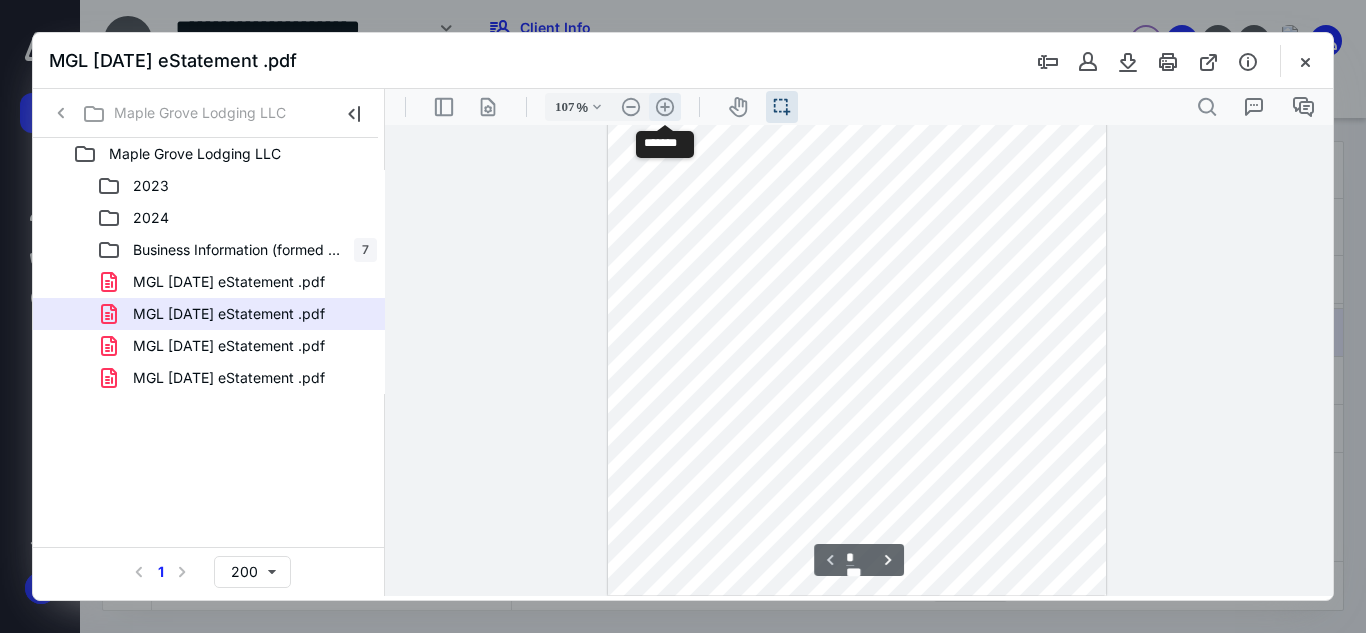 click on ".cls-1{fill:#abb0c4;} icon - header - zoom - in - line" at bounding box center (665, 107) 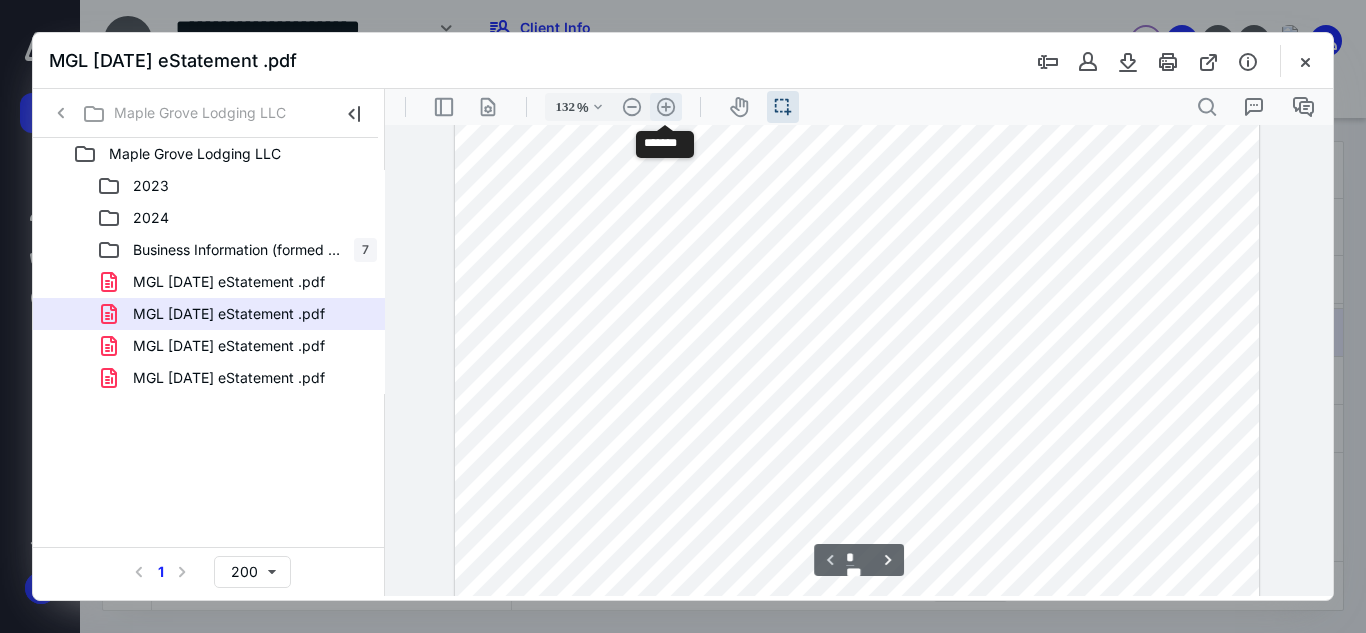 click on ".cls-1{fill:#abb0c4;} icon - header - zoom - in - line" at bounding box center [666, 107] 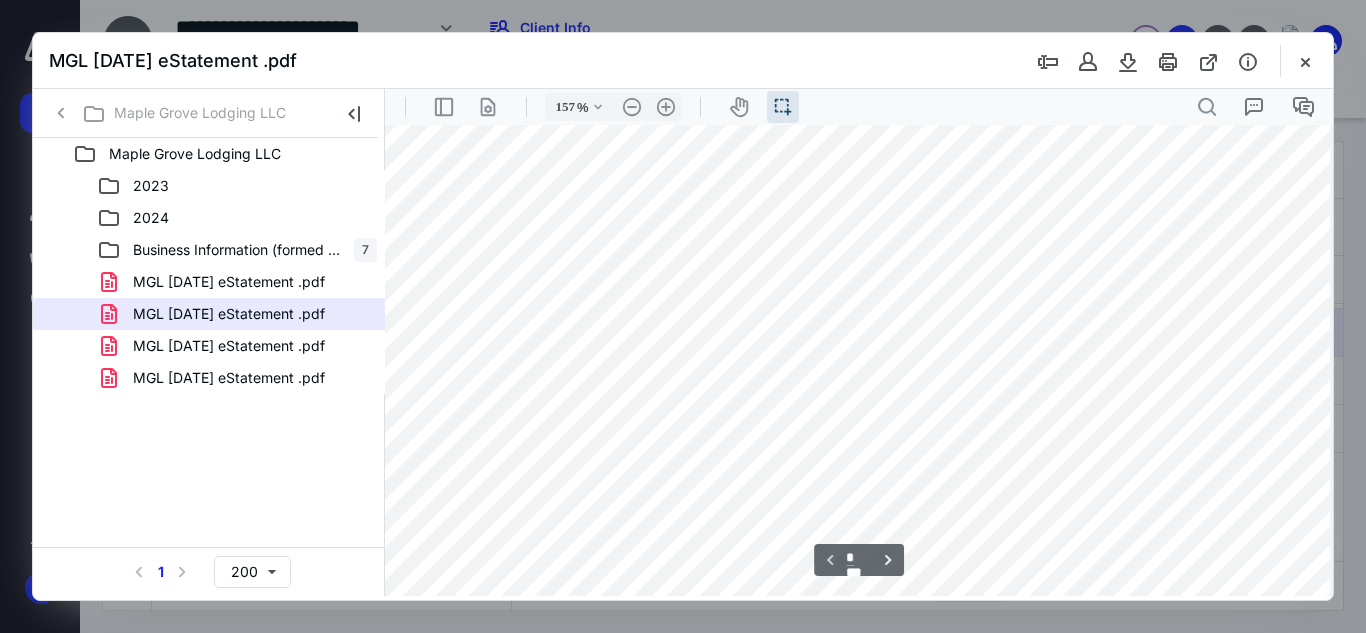 scroll, scrollTop: 600, scrollLeft: 16, axis: both 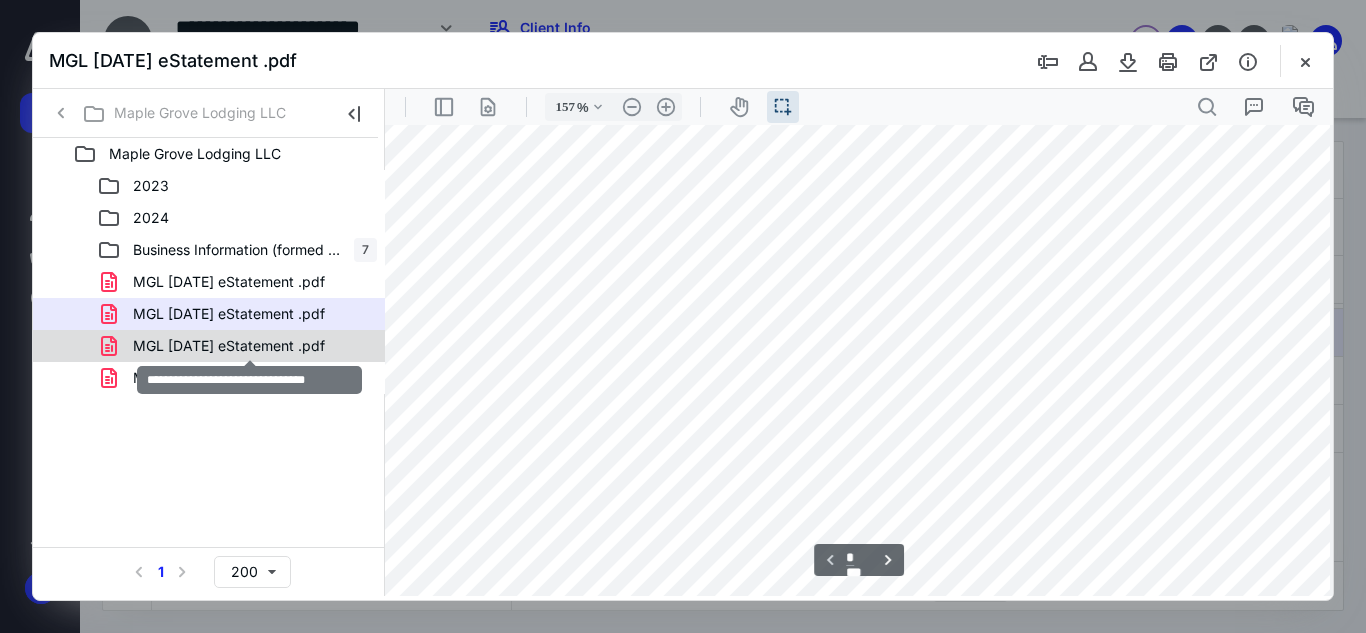 click on "MGL [DATE] eStatement .pdf" at bounding box center [229, 346] 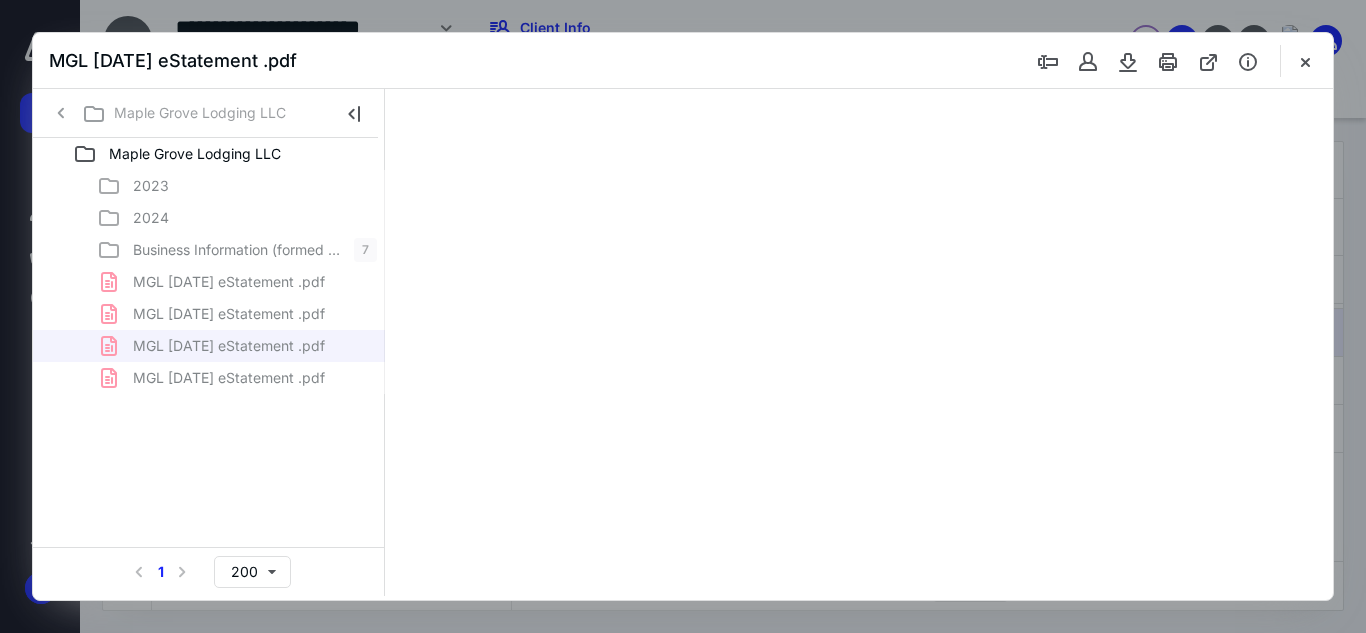 scroll, scrollTop: 38, scrollLeft: 0, axis: vertical 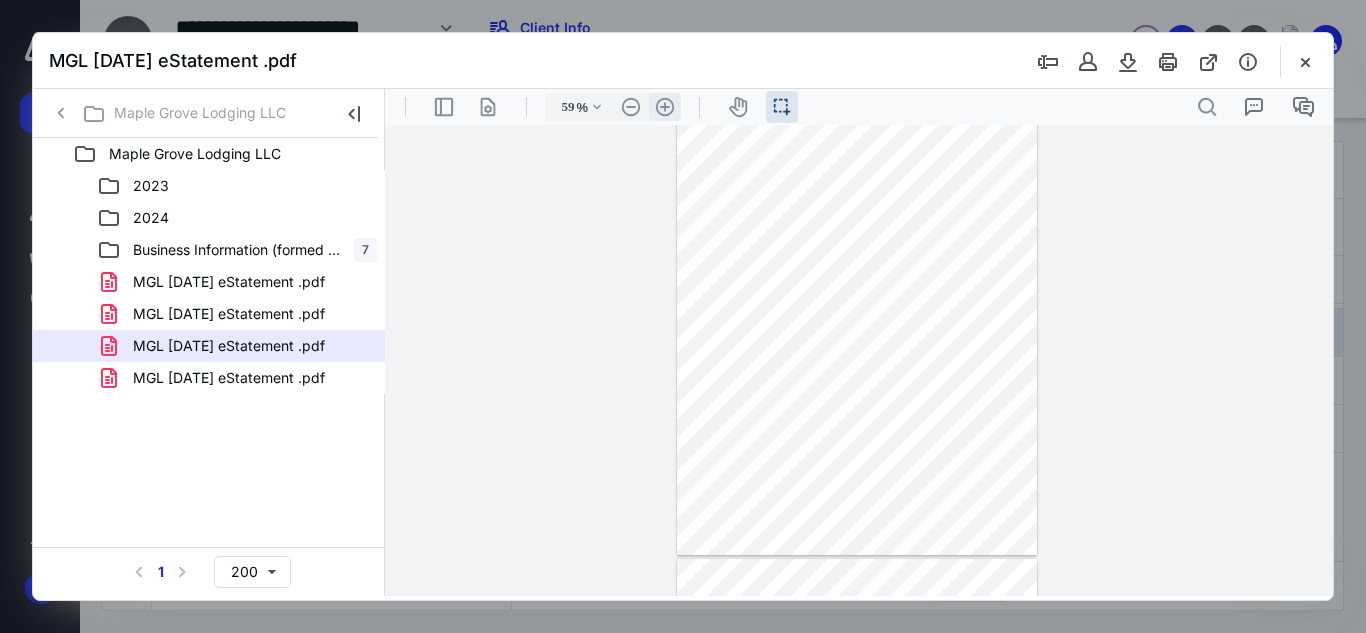 click on ".cls-1{fill:#abb0c4;} icon - header - zoom - in - line" at bounding box center (665, 107) 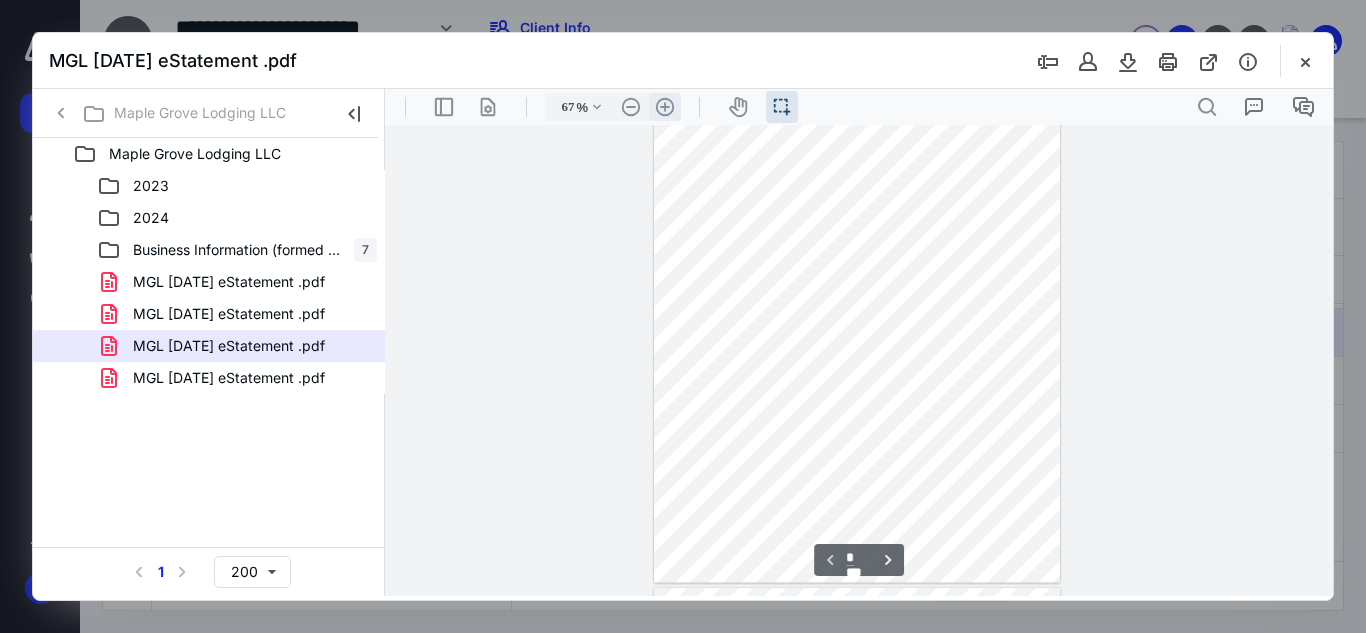 click on ".cls-1{fill:#abb0c4;} icon - header - zoom - in - line" at bounding box center (665, 107) 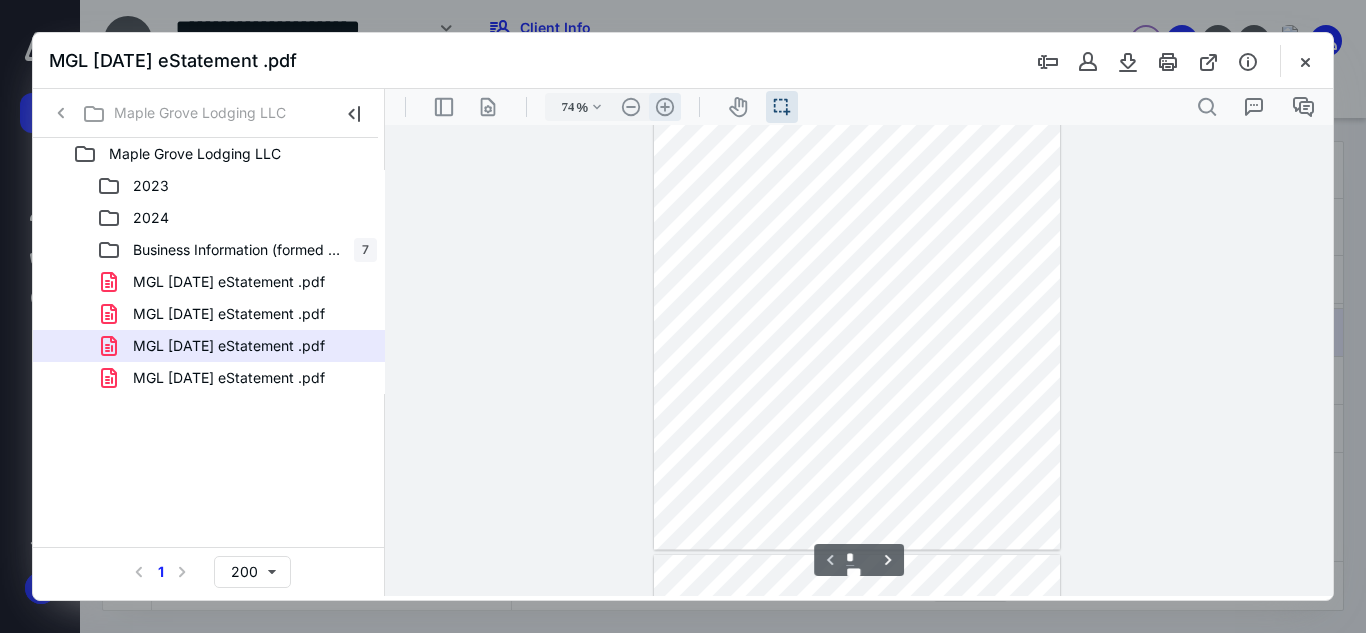 click on ".cls-1{fill:#abb0c4;} icon - header - zoom - in - line" at bounding box center (665, 107) 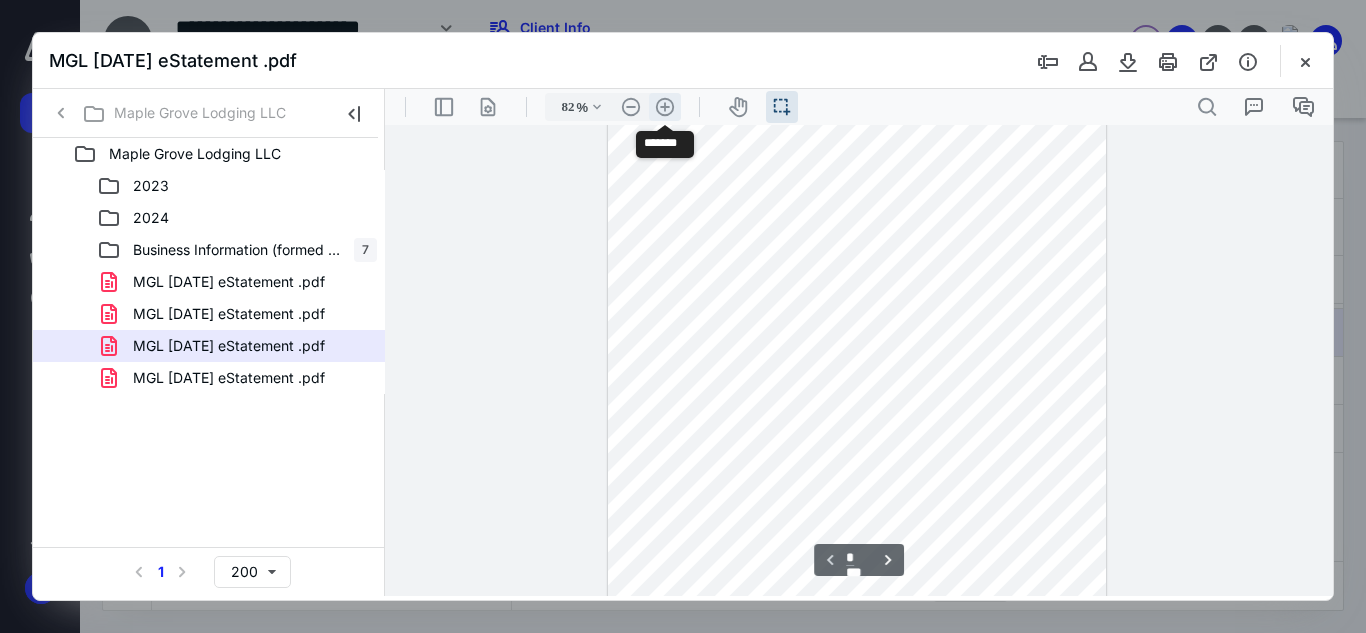 click on ".cls-1{fill:#abb0c4;} icon - header - zoom - in - line" at bounding box center [665, 107] 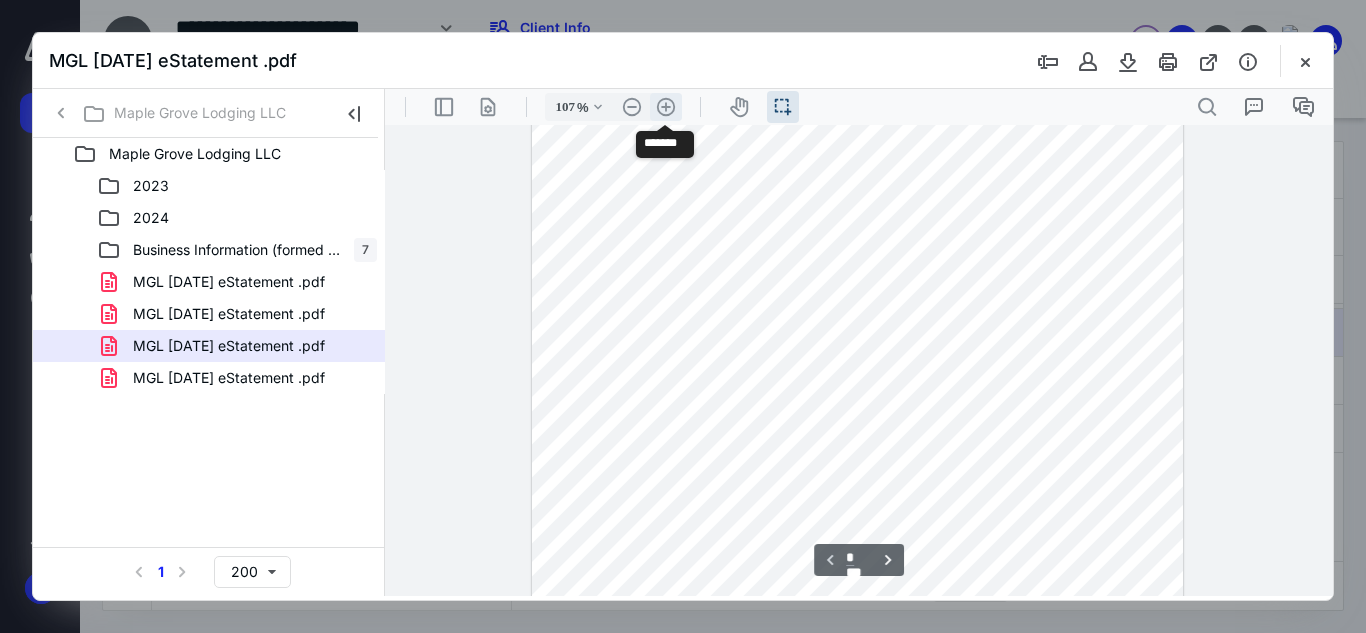 click on ".cls-1{fill:#abb0c4;} icon - header - zoom - in - line" at bounding box center [666, 107] 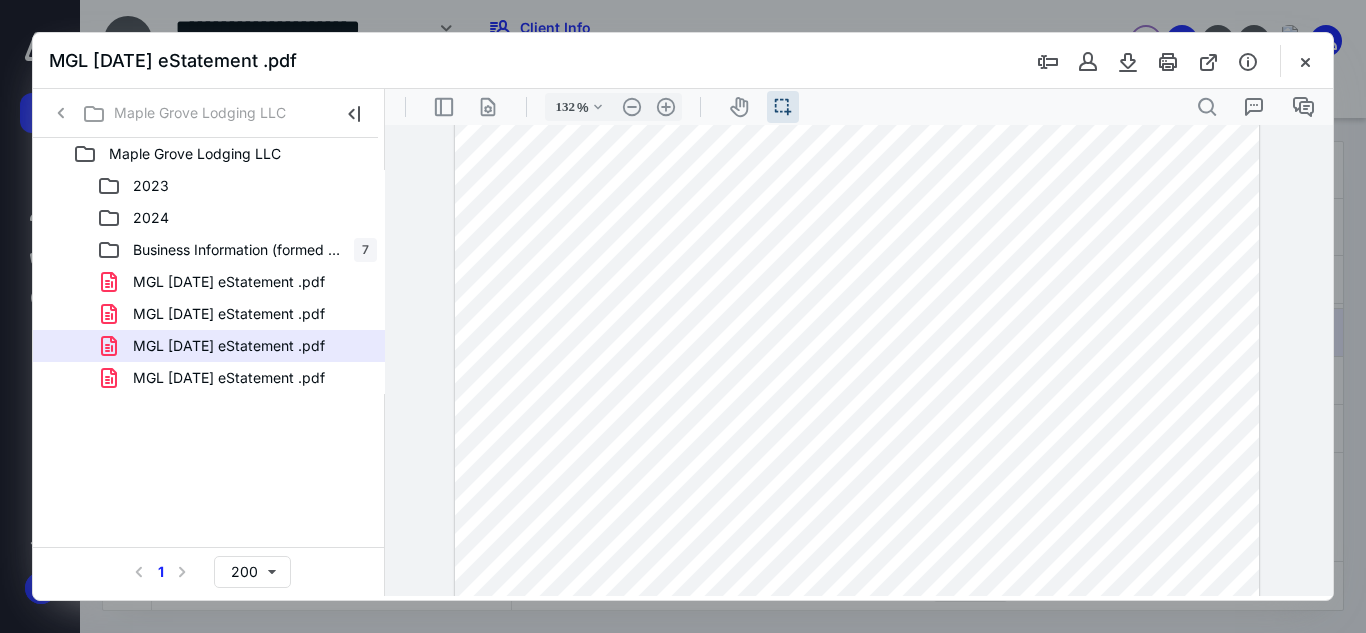 scroll, scrollTop: 500, scrollLeft: 0, axis: vertical 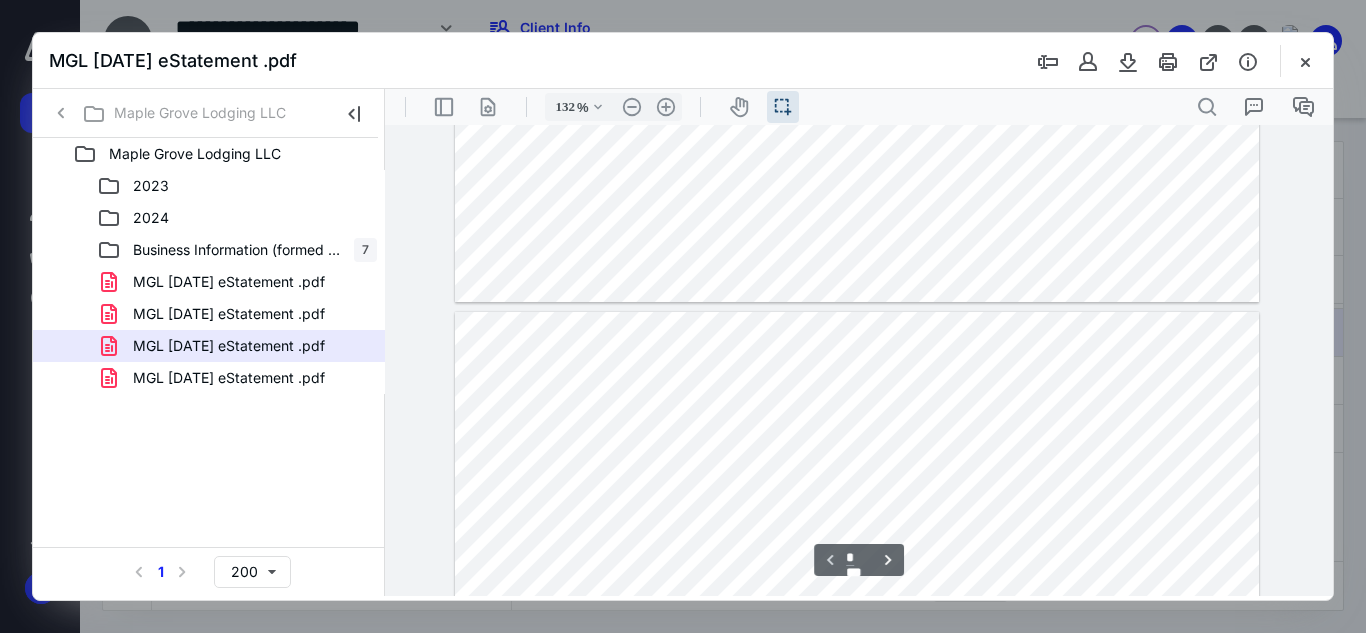 type on "*" 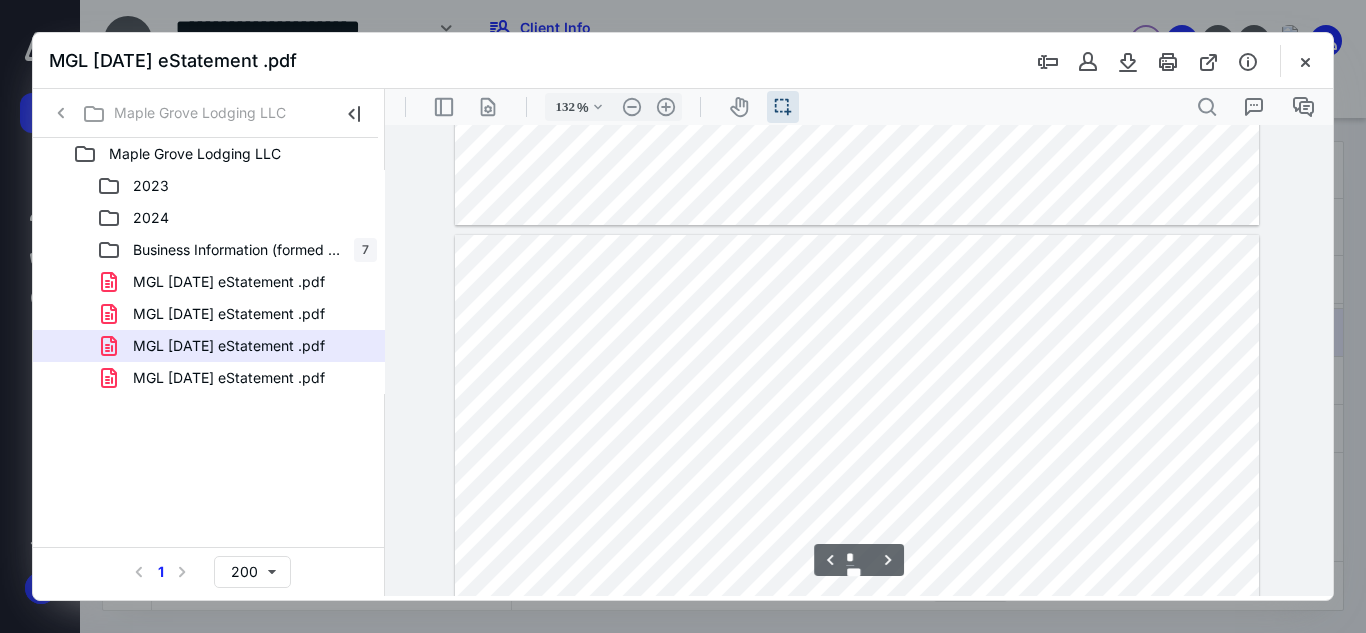 scroll, scrollTop: 900, scrollLeft: 0, axis: vertical 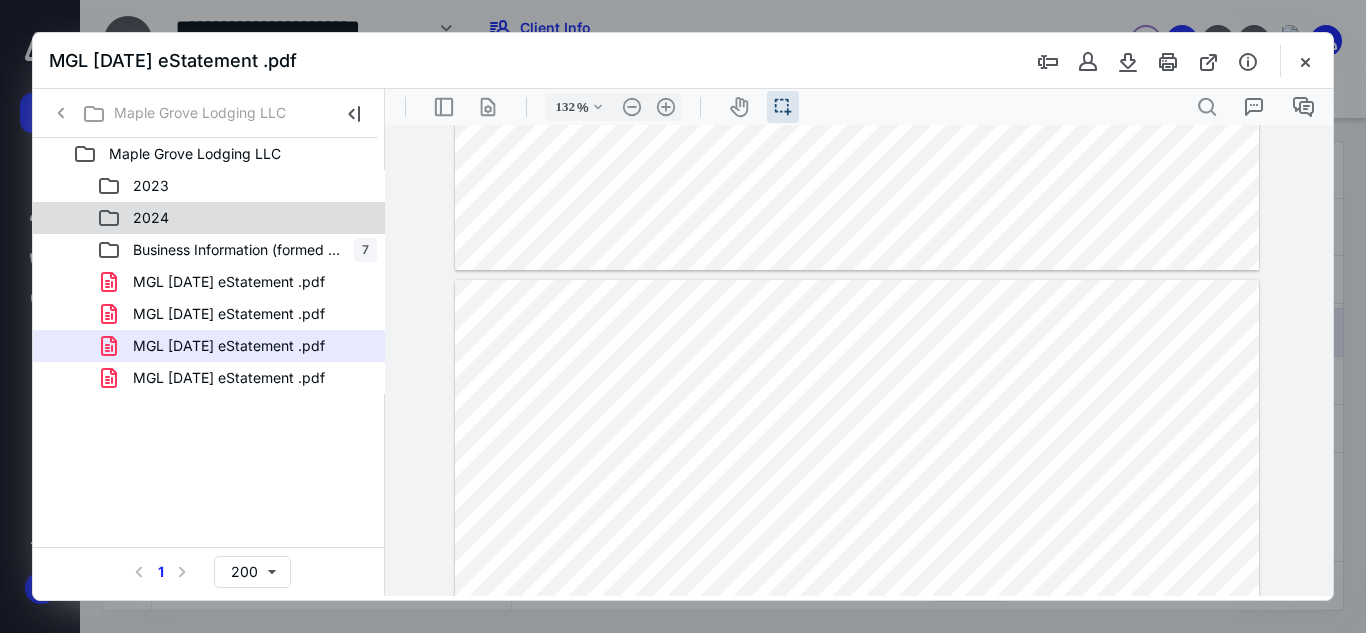 click on "2024" at bounding box center [209, 218] 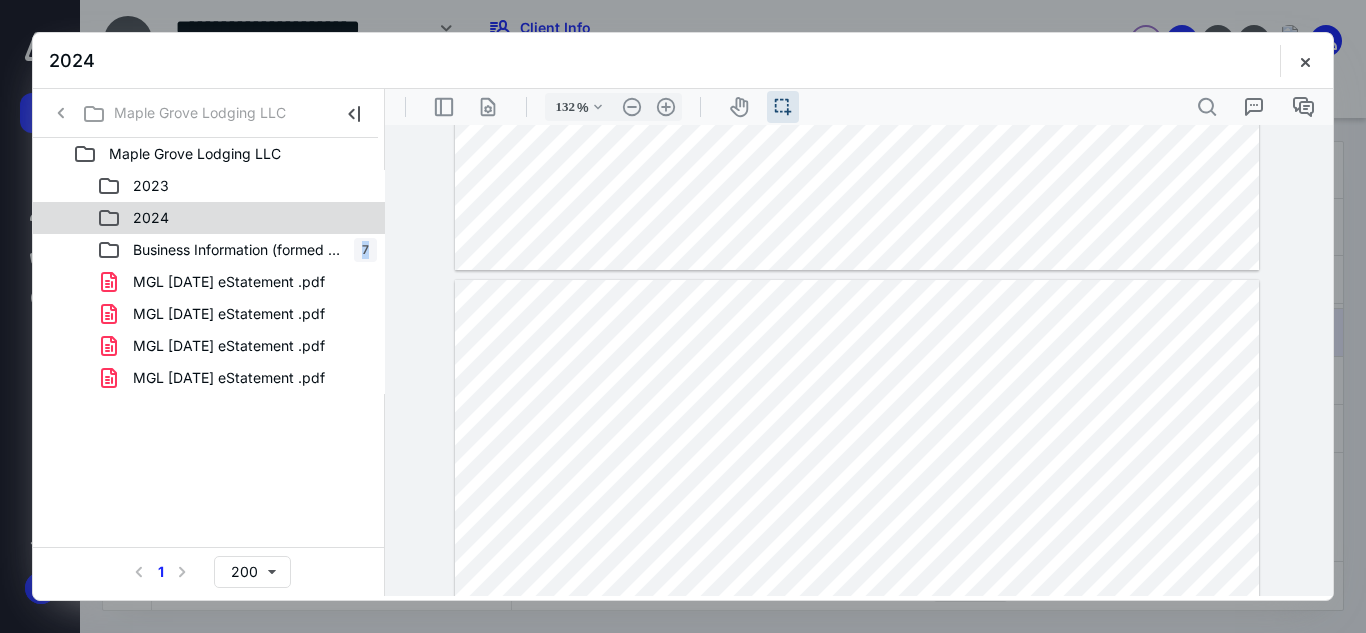 click on "2024" at bounding box center [209, 218] 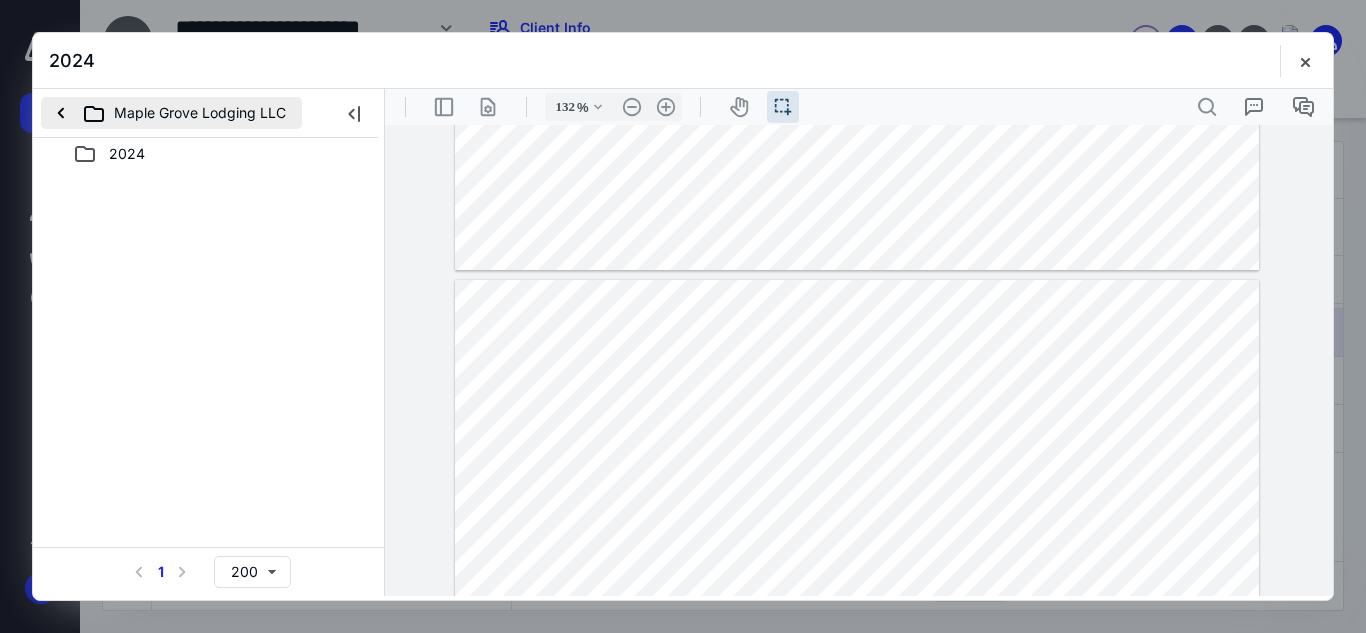 click on "Maple Grove Lodging LLC" at bounding box center [171, 113] 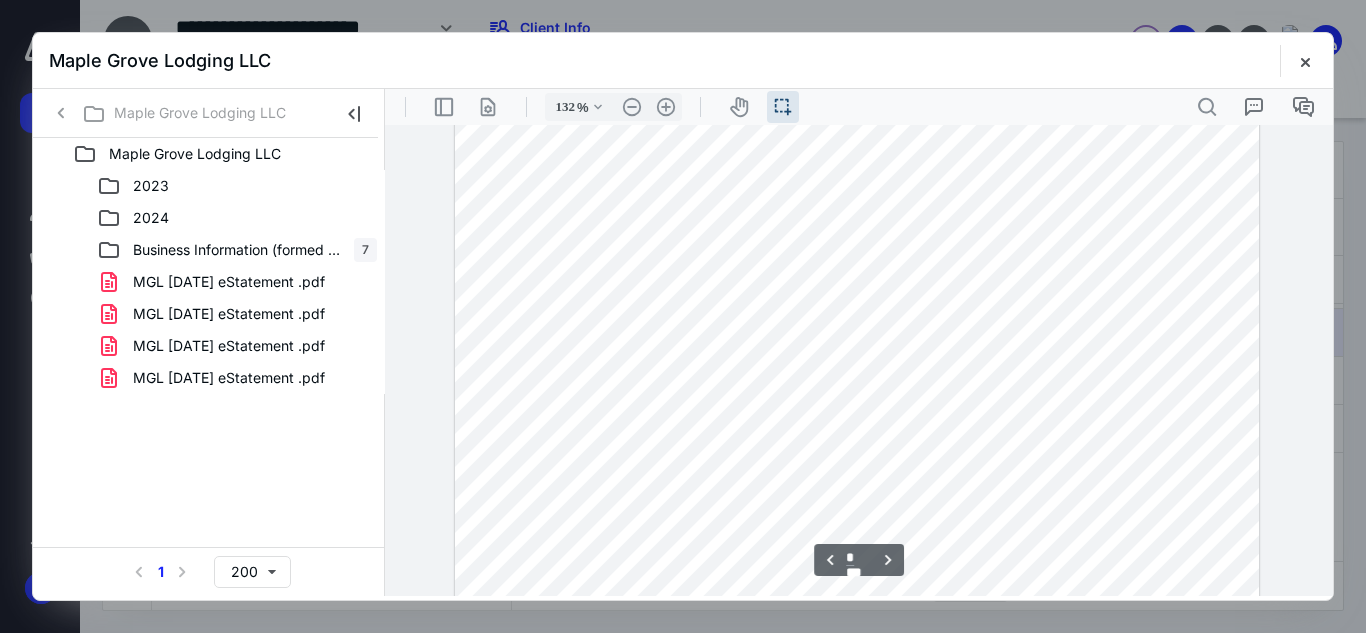 scroll, scrollTop: 1100, scrollLeft: 0, axis: vertical 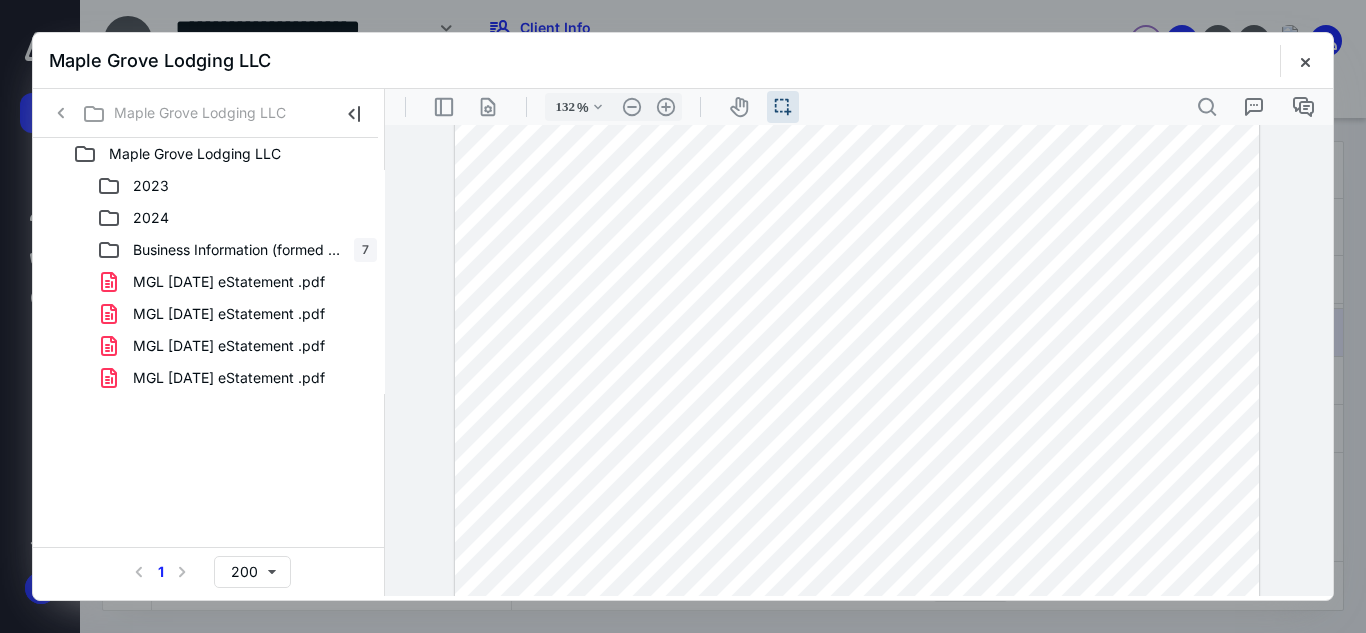 type 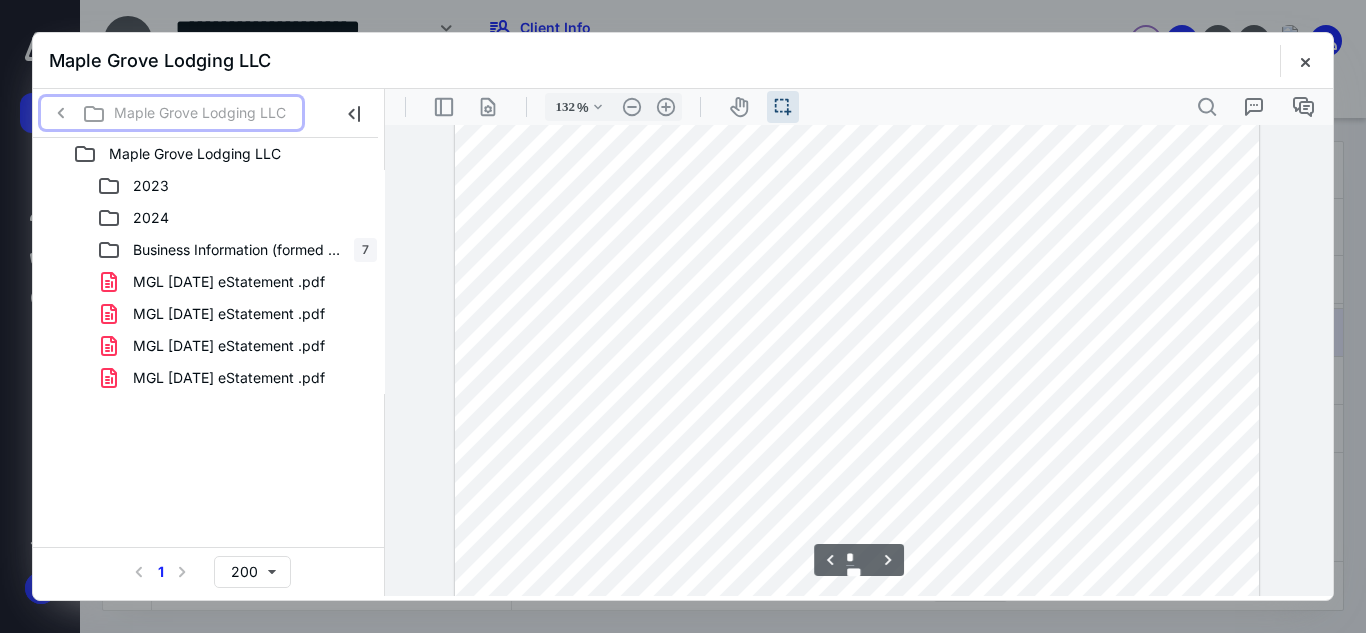 scroll, scrollTop: 1400, scrollLeft: 0, axis: vertical 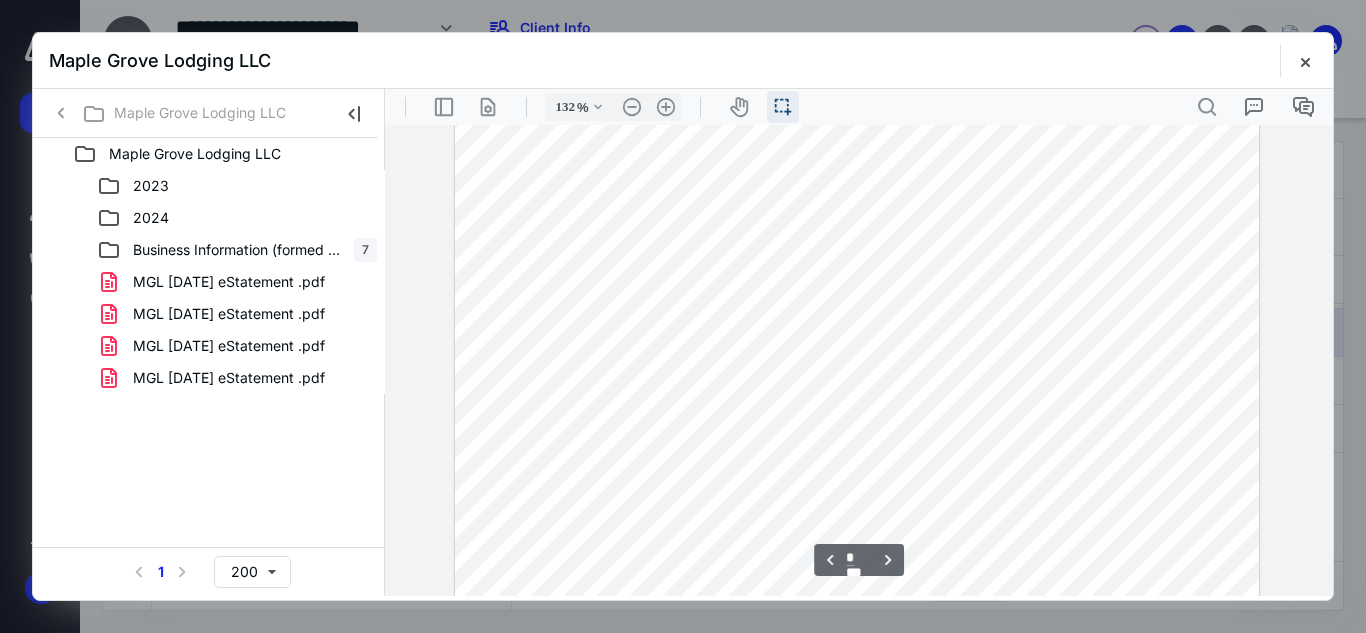 click on "icon / operation / multi select" at bounding box center (783, 107) 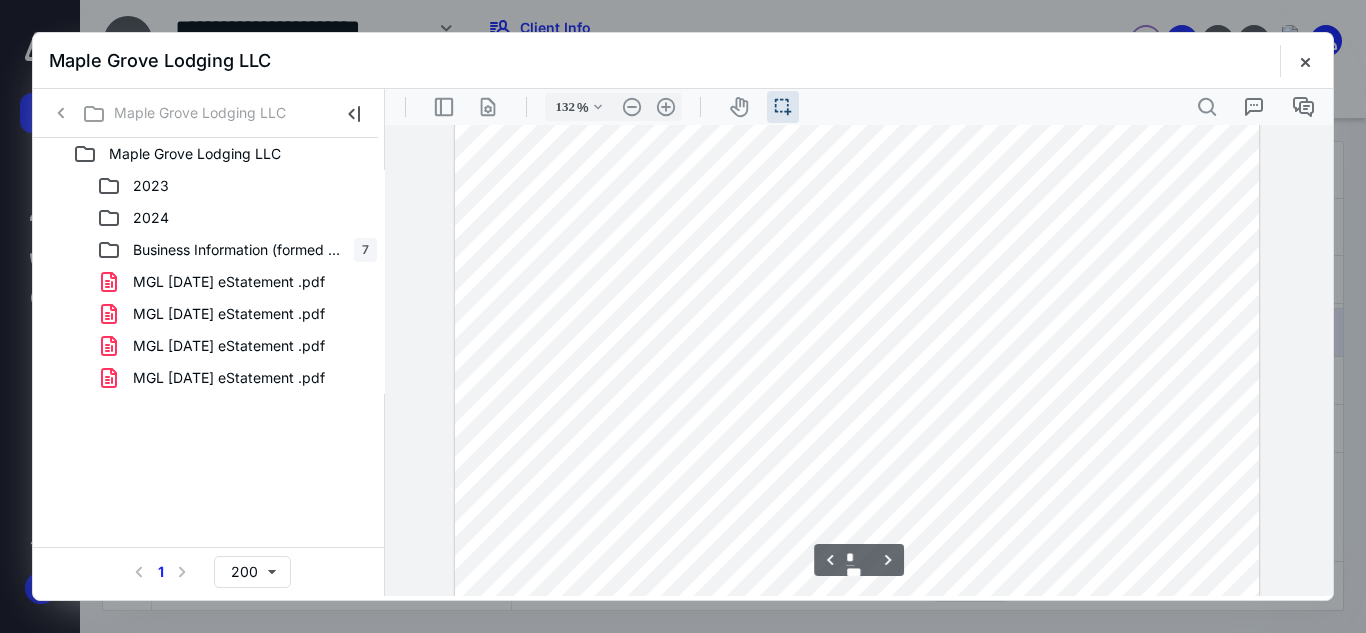 scroll, scrollTop: 1700, scrollLeft: 0, axis: vertical 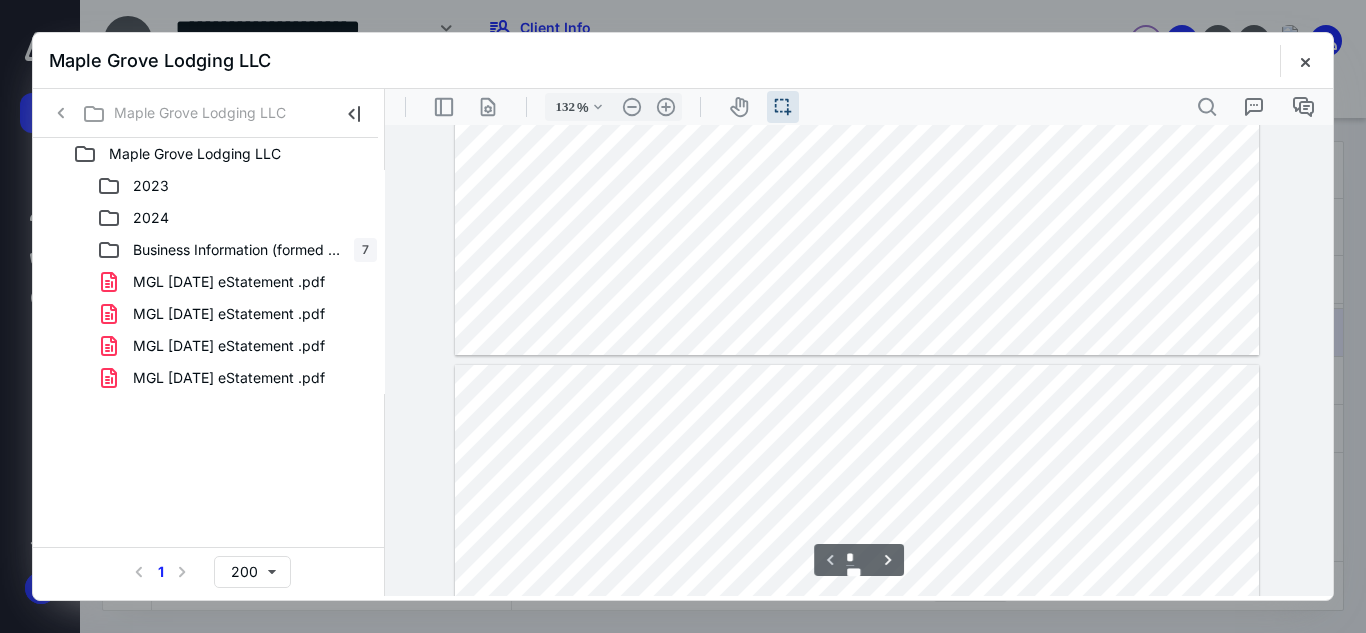 type on "*" 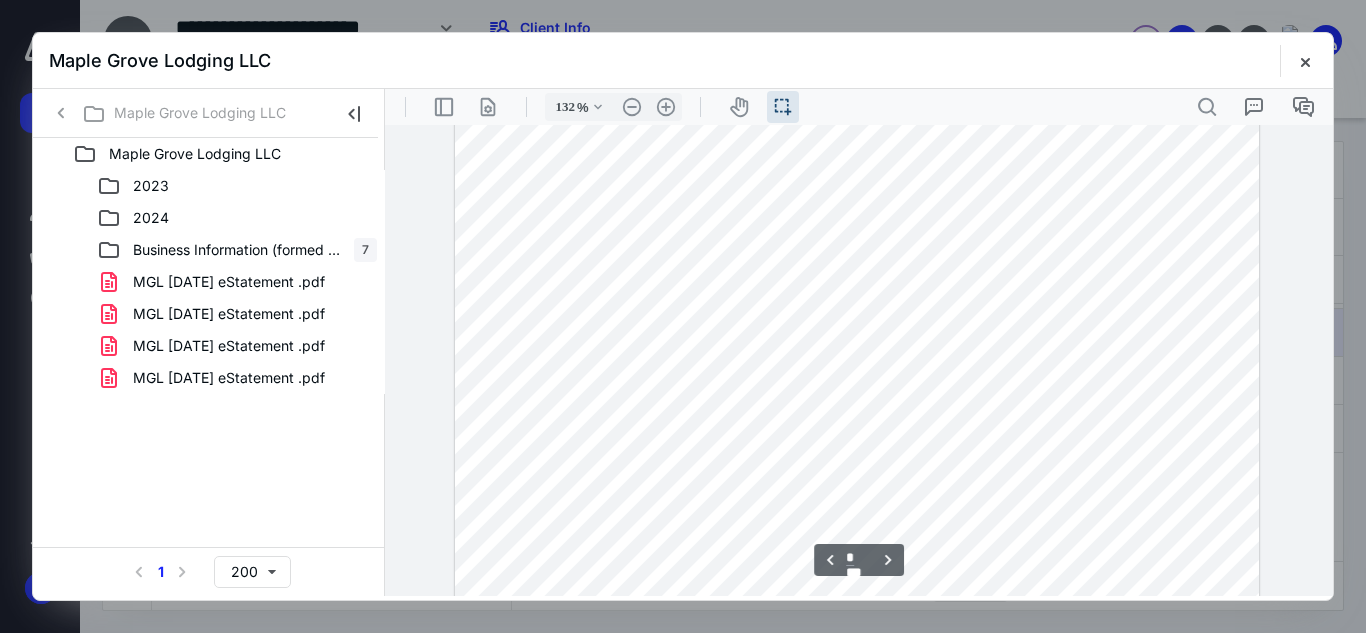 scroll, scrollTop: 1400, scrollLeft: 0, axis: vertical 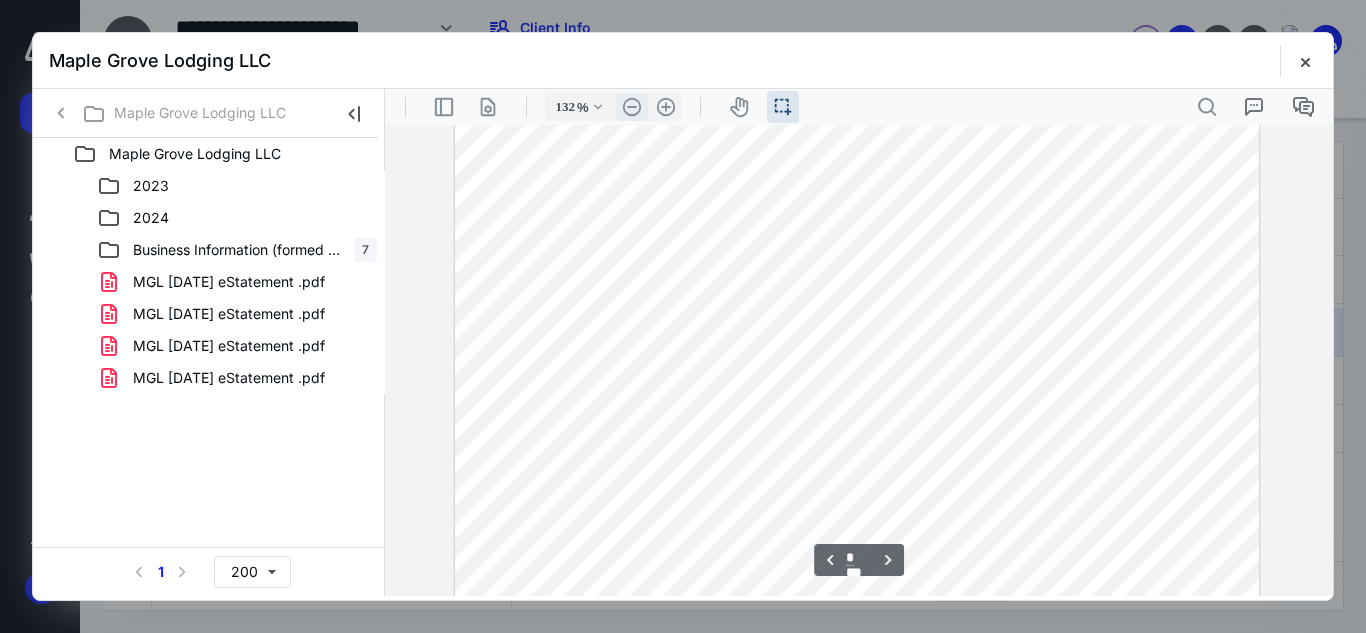 click on ".cls-1{fill:#abb0c4;} icon - header - zoom - out - line" at bounding box center (632, 107) 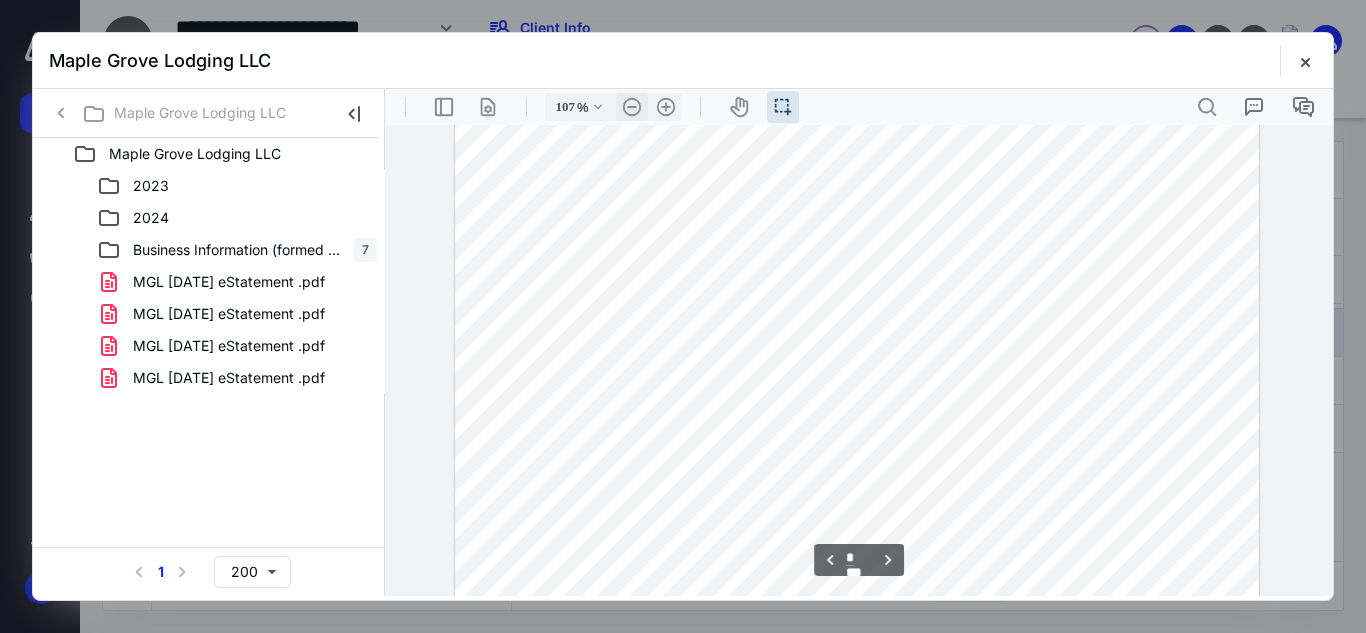 scroll, scrollTop: 1092, scrollLeft: 0, axis: vertical 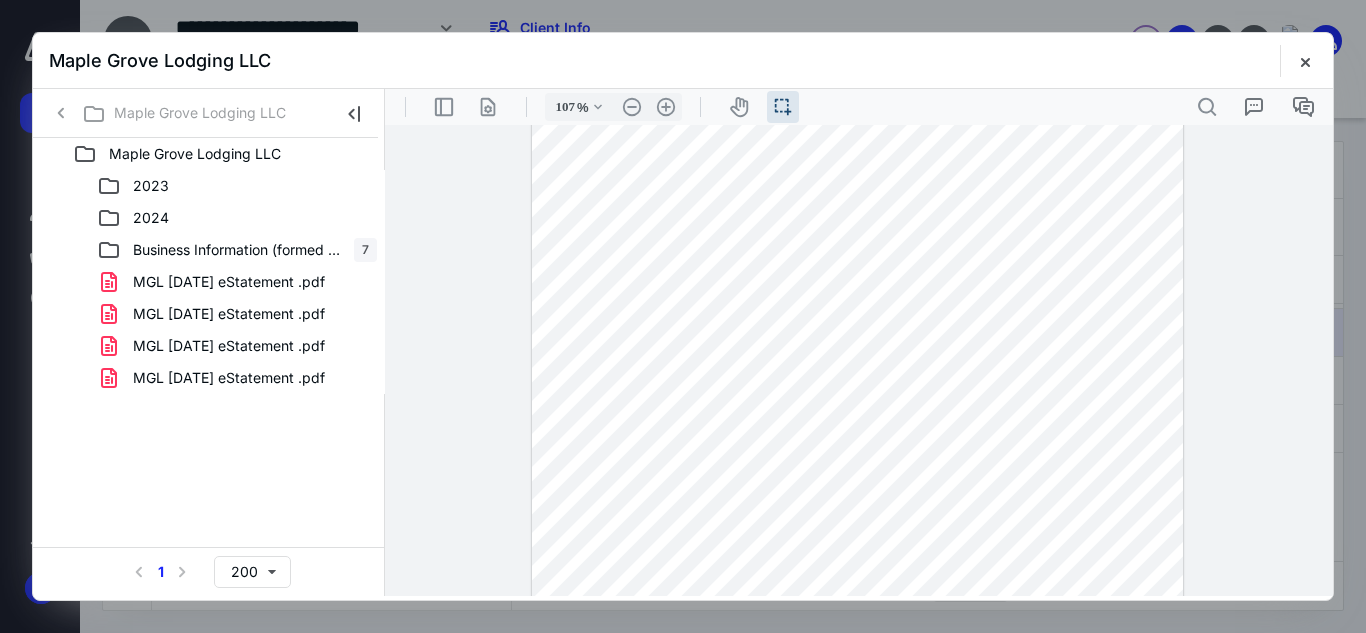 click at bounding box center [857, 308] 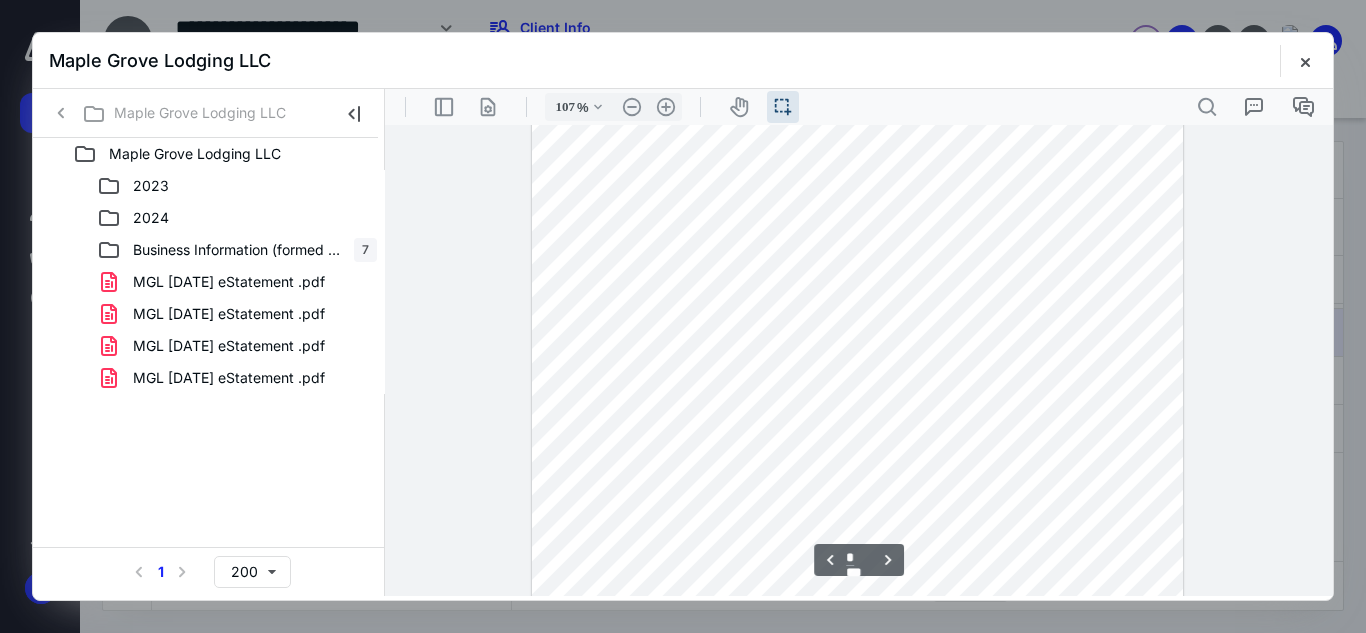 scroll, scrollTop: 1192, scrollLeft: 0, axis: vertical 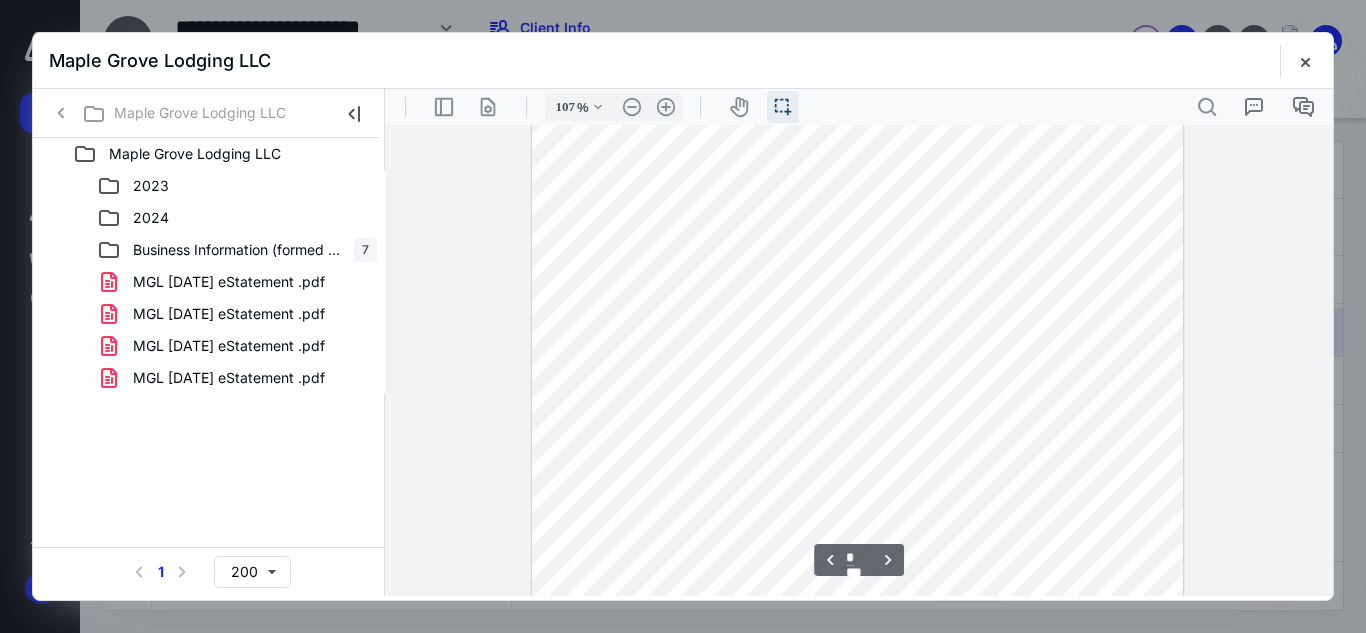 click on "icon / operation / multi select" at bounding box center [783, 107] 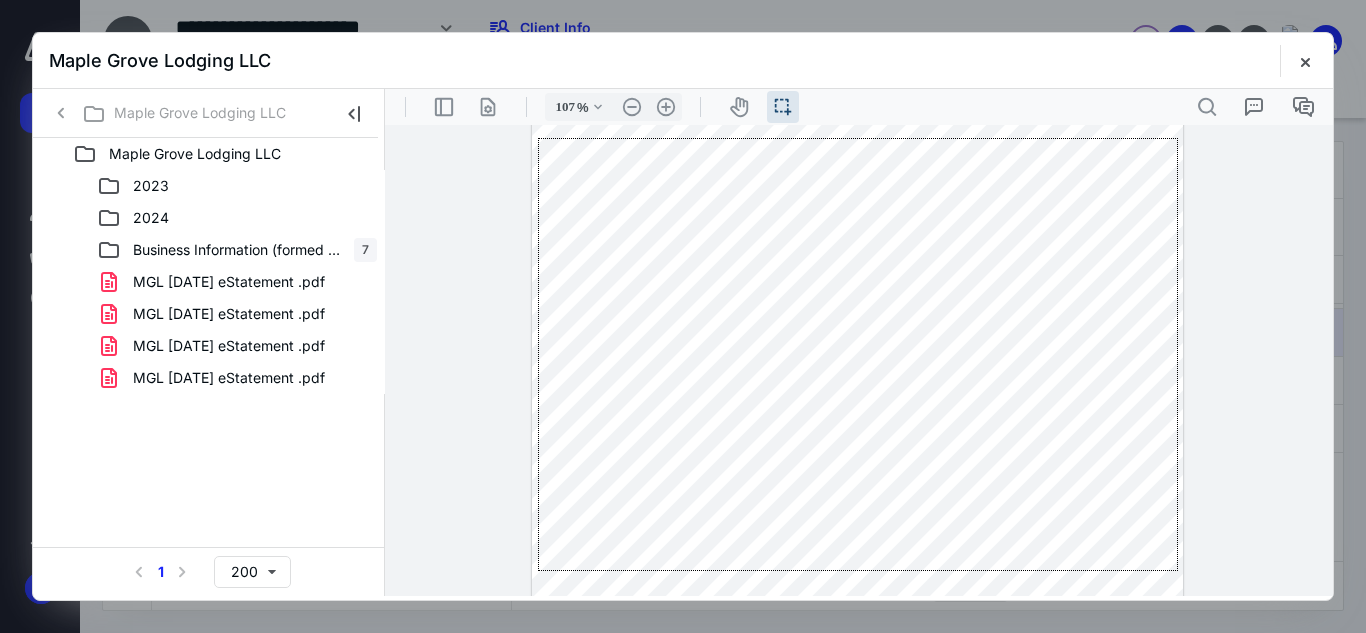 drag, startPoint x: 538, startPoint y: 138, endPoint x: 1178, endPoint y: 571, distance: 772.71533 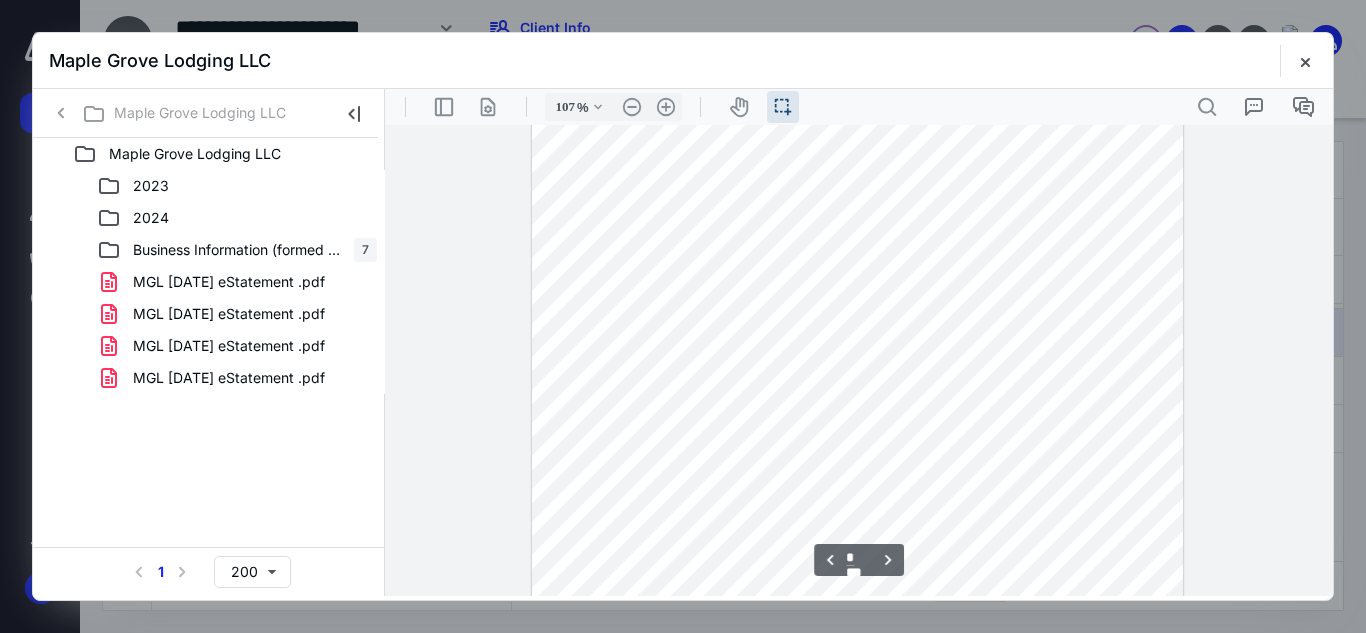scroll, scrollTop: 679, scrollLeft: 0, axis: vertical 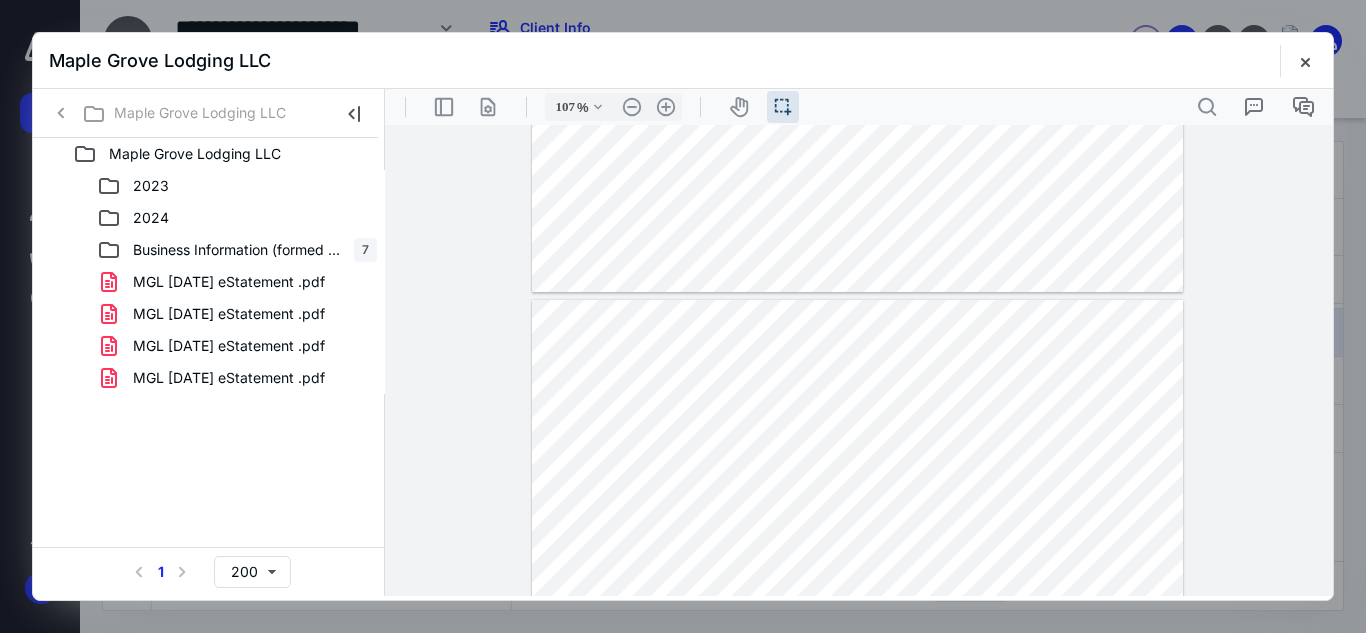 type on "*" 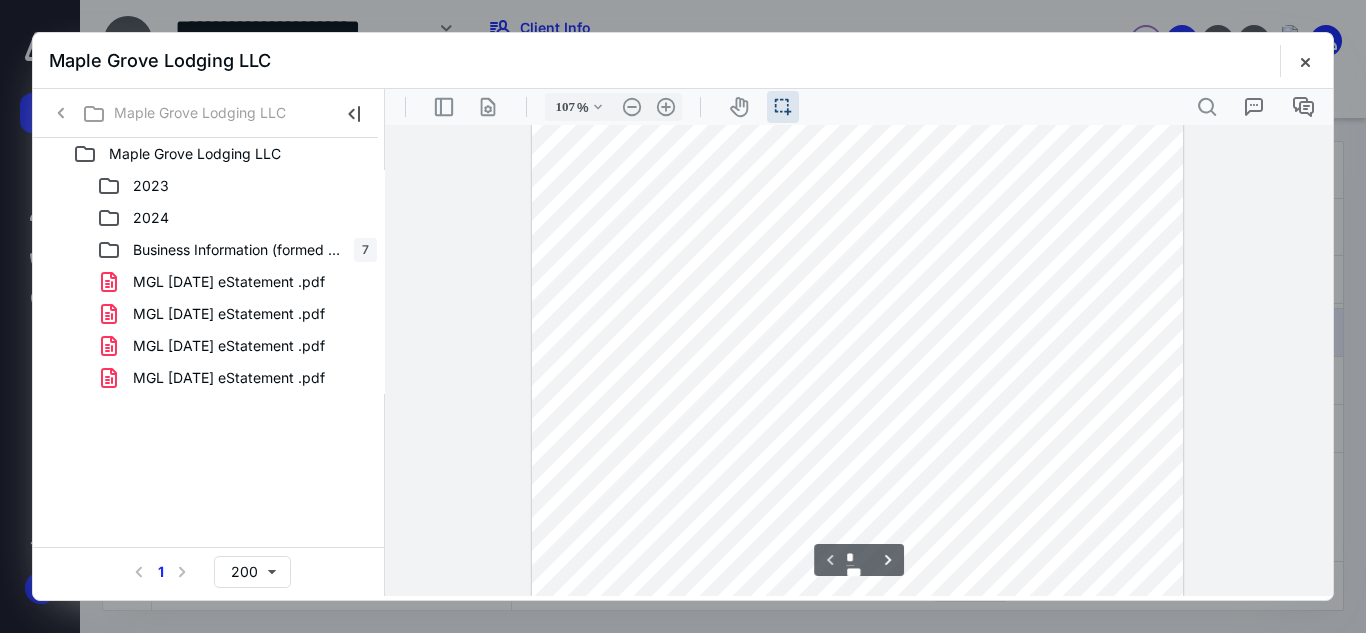 scroll, scrollTop: 0, scrollLeft: 0, axis: both 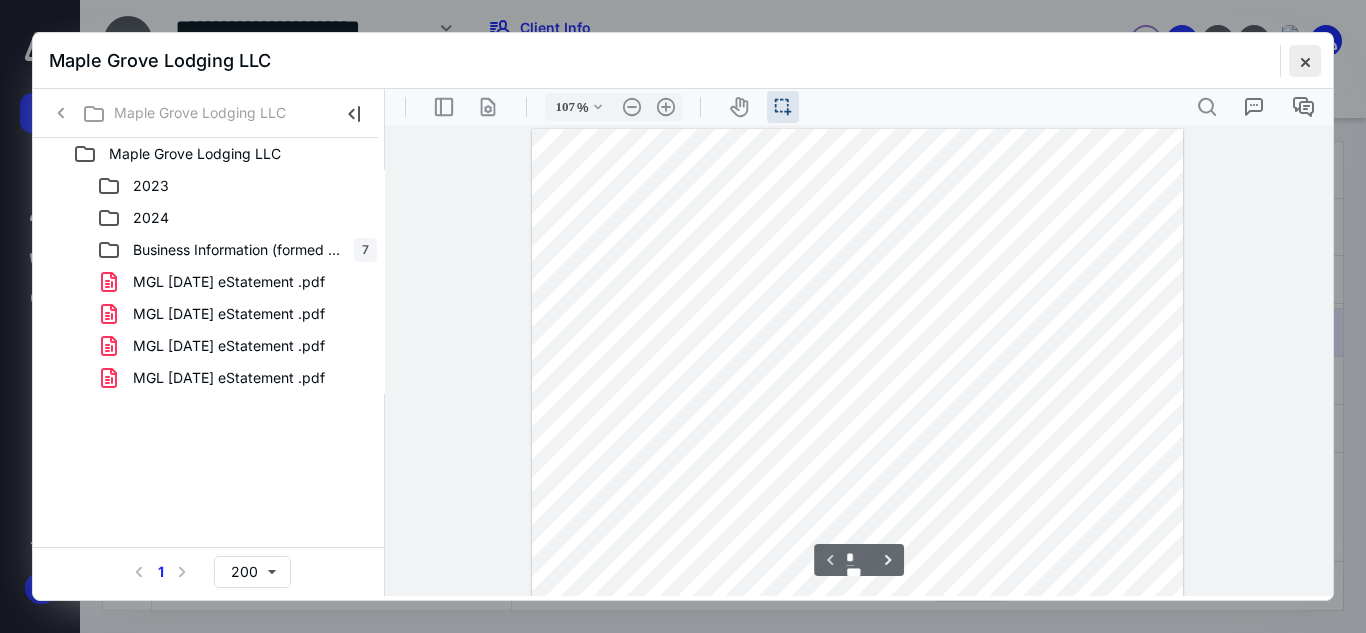 click at bounding box center [1305, 61] 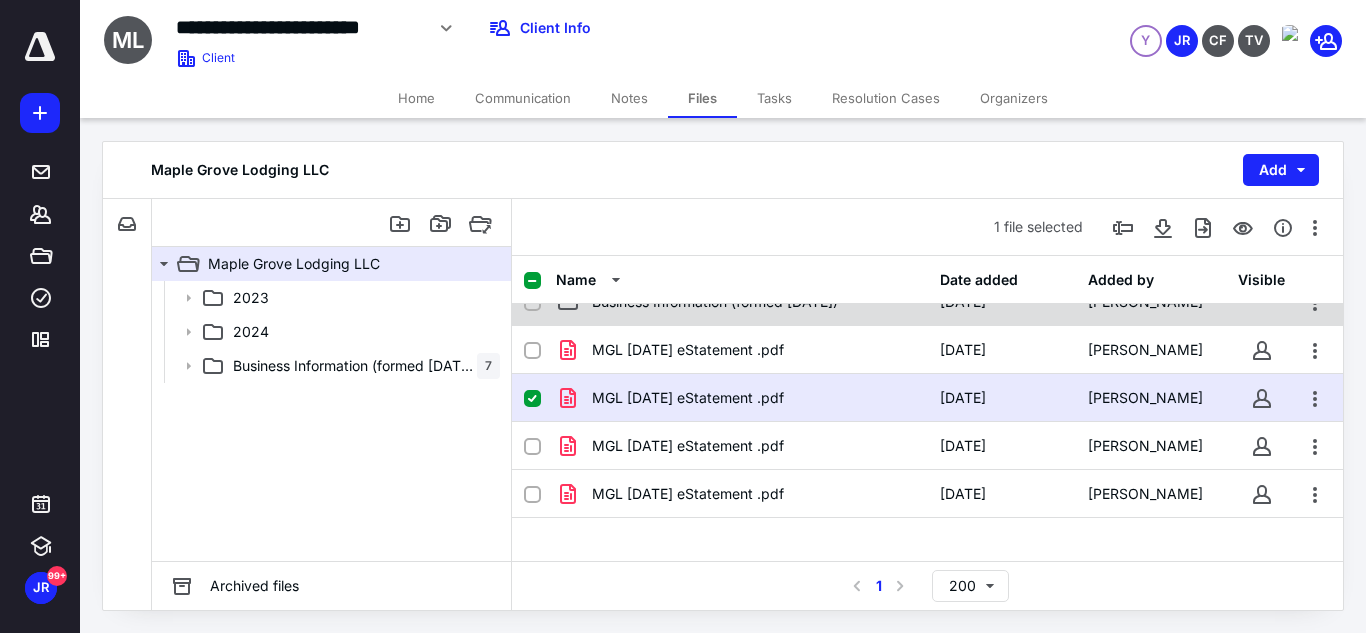 scroll, scrollTop: 87, scrollLeft: 0, axis: vertical 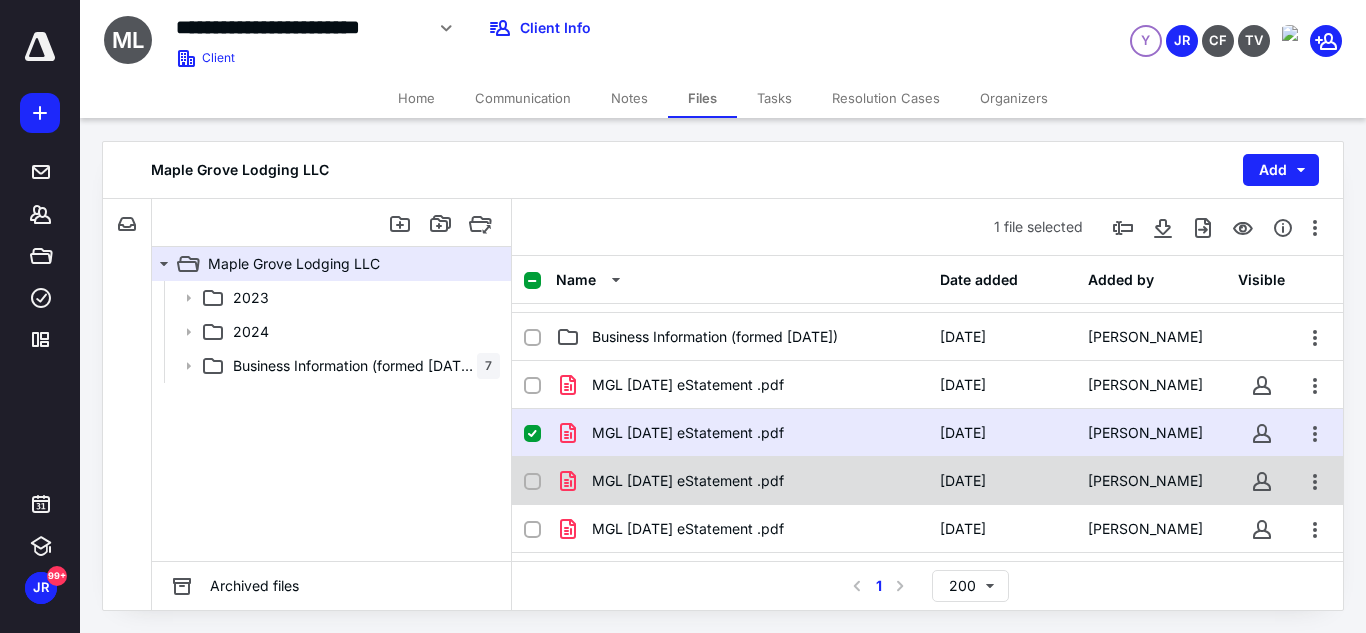 click on "MGL [DATE] eStatement .pdf" at bounding box center [688, 481] 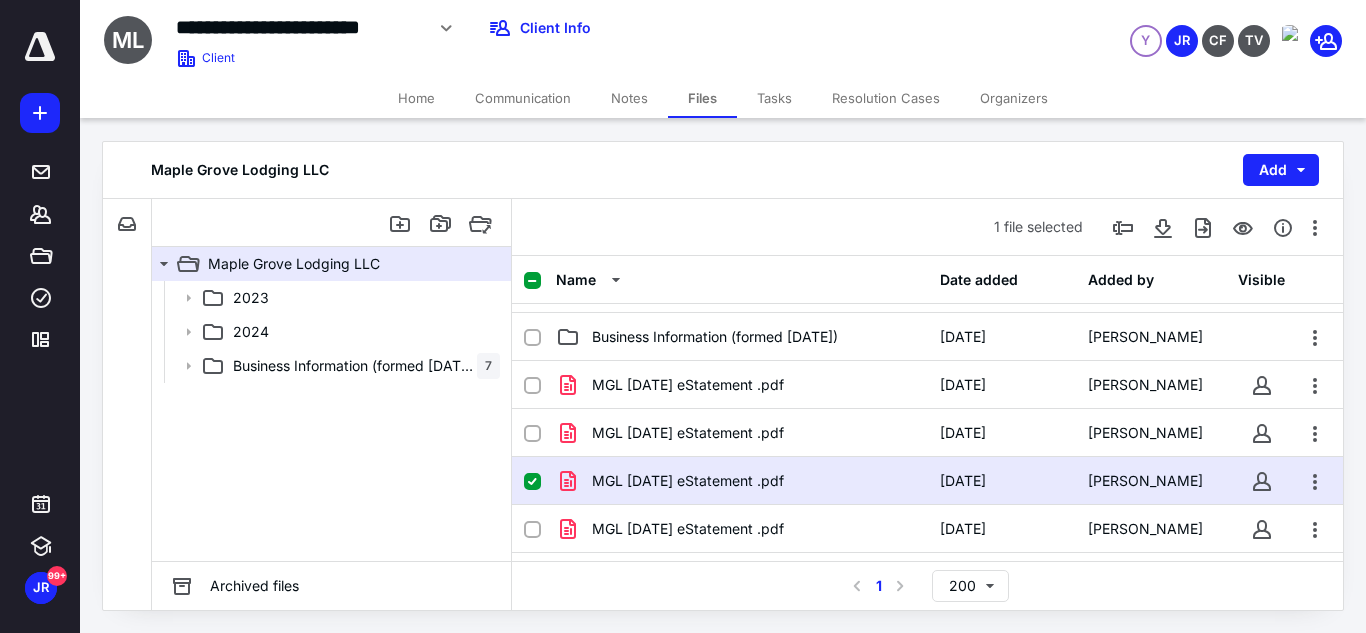 click on "MGL [DATE] eStatement .pdf" at bounding box center [688, 481] 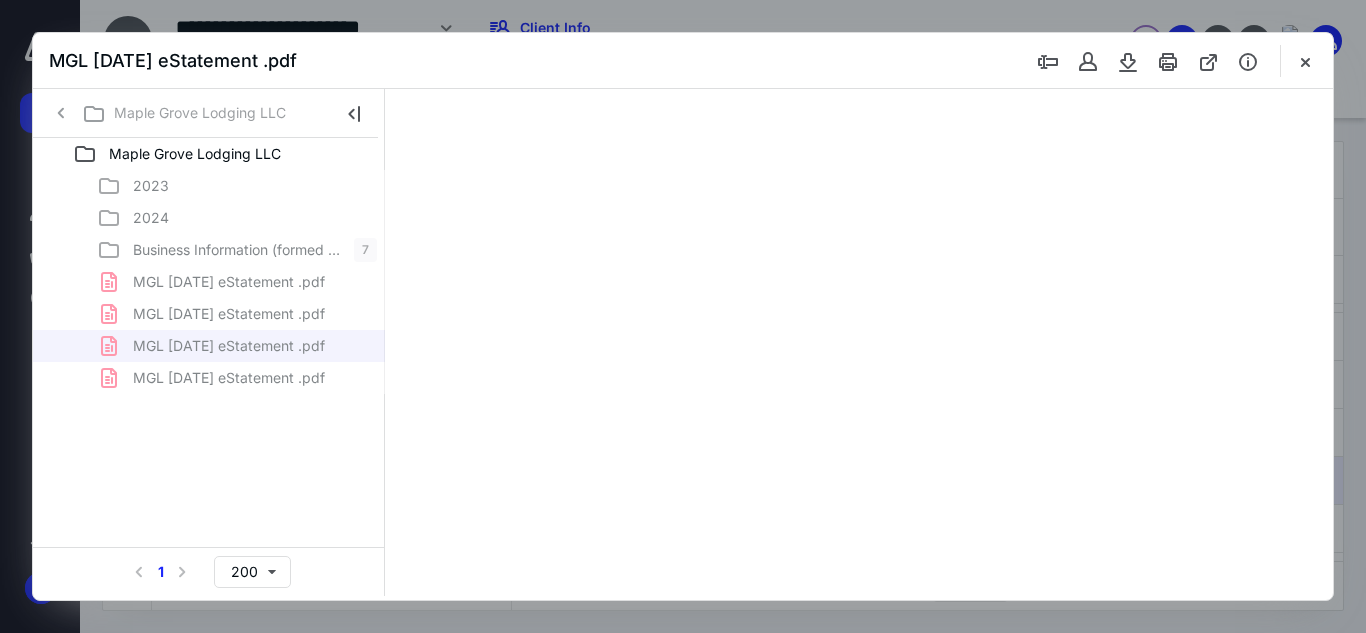 scroll, scrollTop: 0, scrollLeft: 0, axis: both 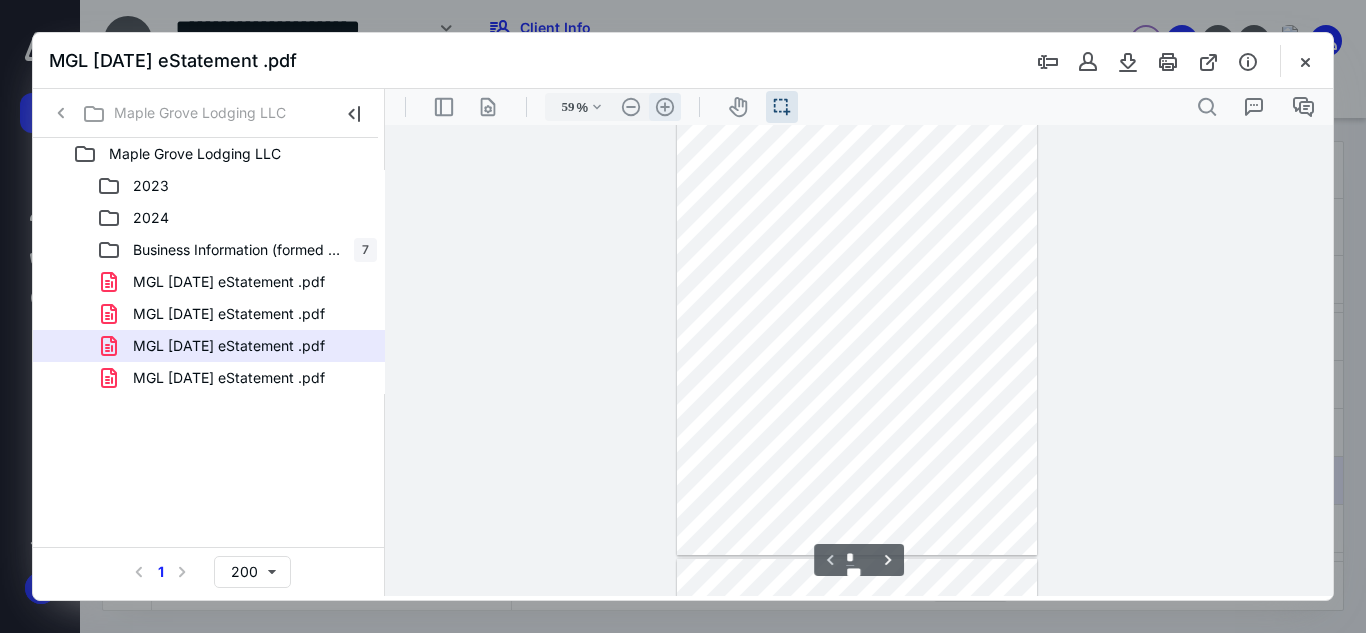 click on ".cls-1{fill:#abb0c4;} icon - header - zoom - in - line" at bounding box center (665, 107) 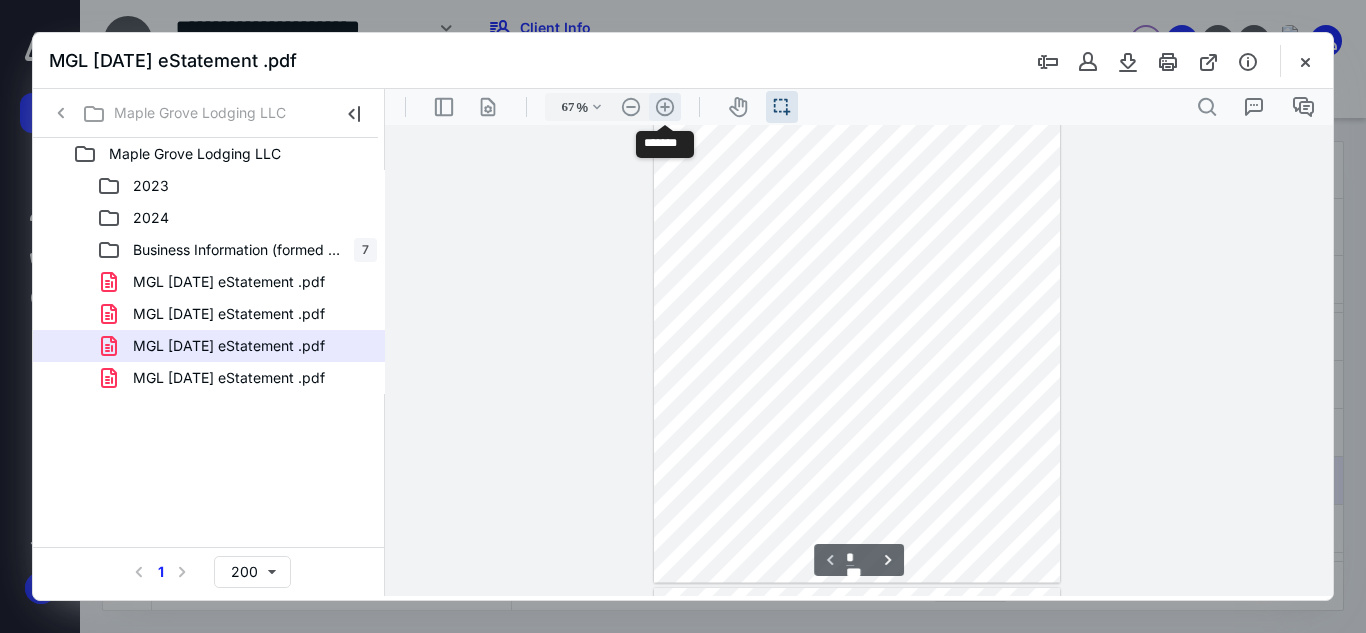 click on ".cls-1{fill:#abb0c4;} icon - header - zoom - in - line" at bounding box center [665, 107] 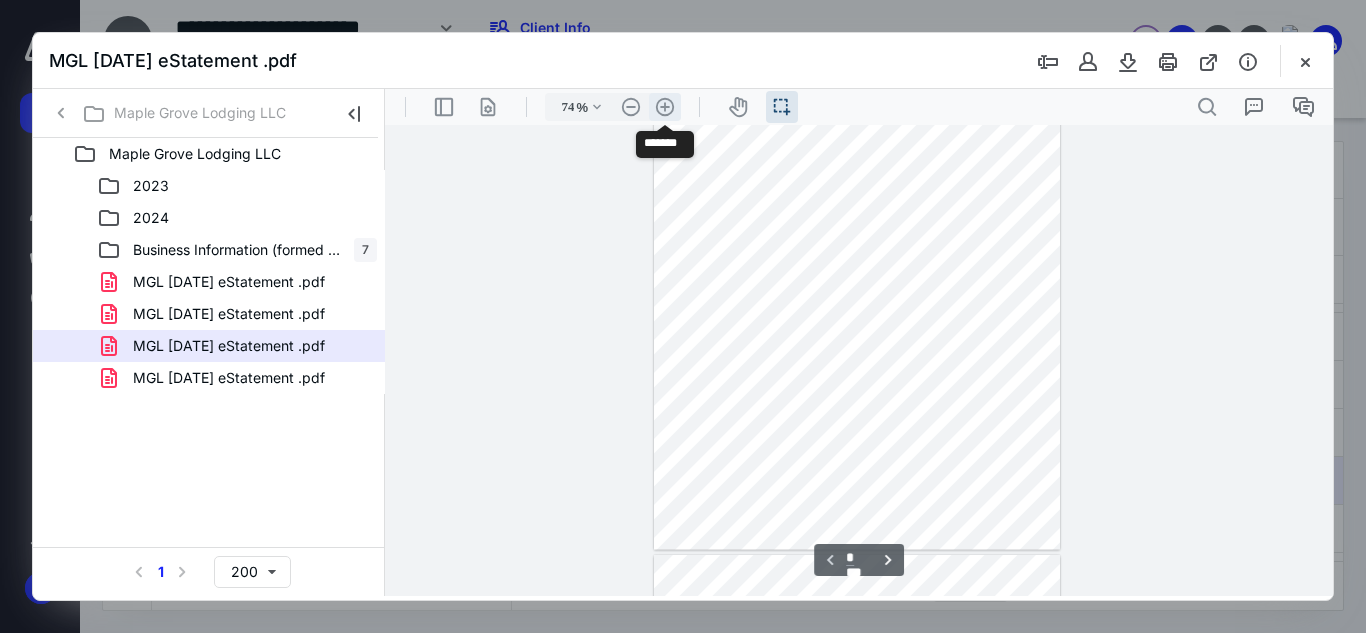 click on ".cls-1{fill:#abb0c4;} icon - header - zoom - in - line" at bounding box center (665, 107) 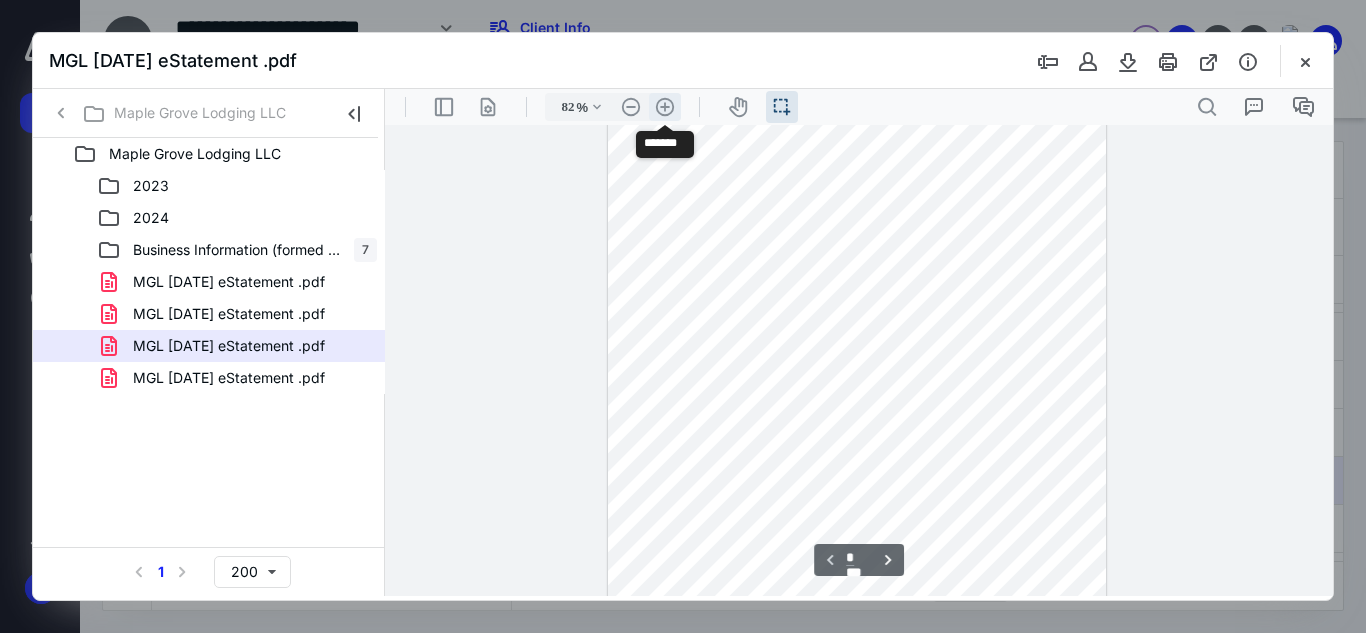 click on ".cls-1{fill:#abb0c4;} icon - header - zoom - in - line" at bounding box center (665, 107) 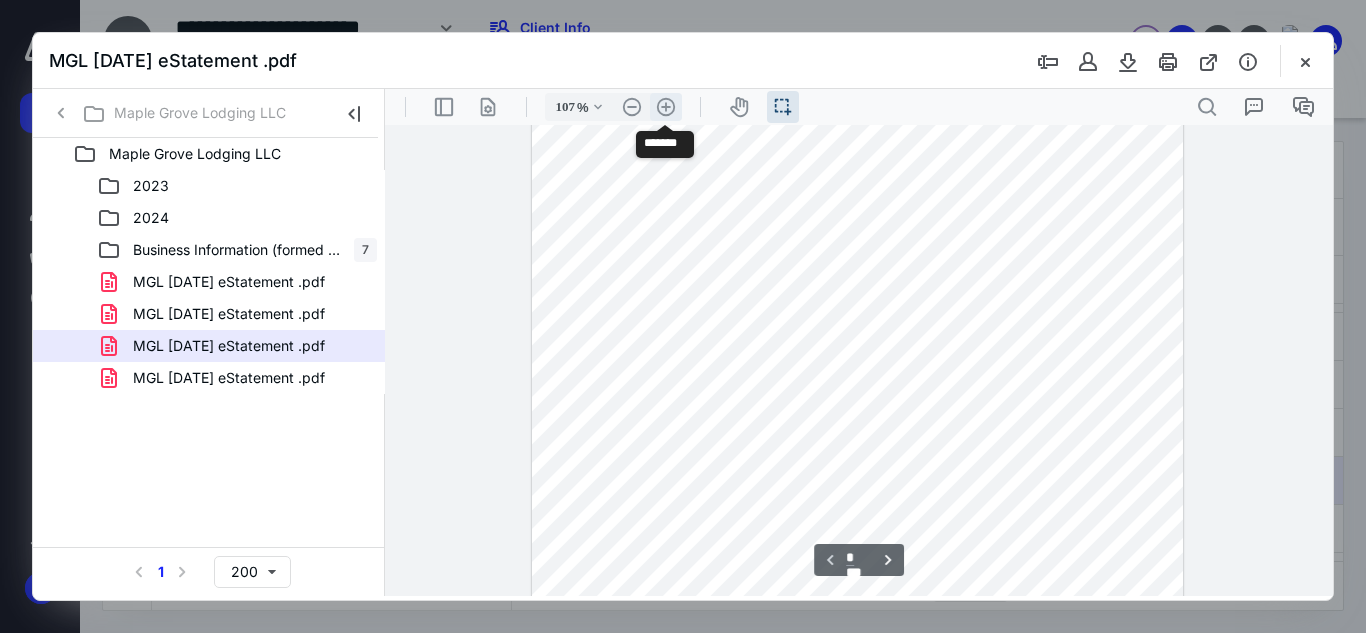 click on ".cls-1{fill:#abb0c4;} icon - header - zoom - in - line" at bounding box center (666, 107) 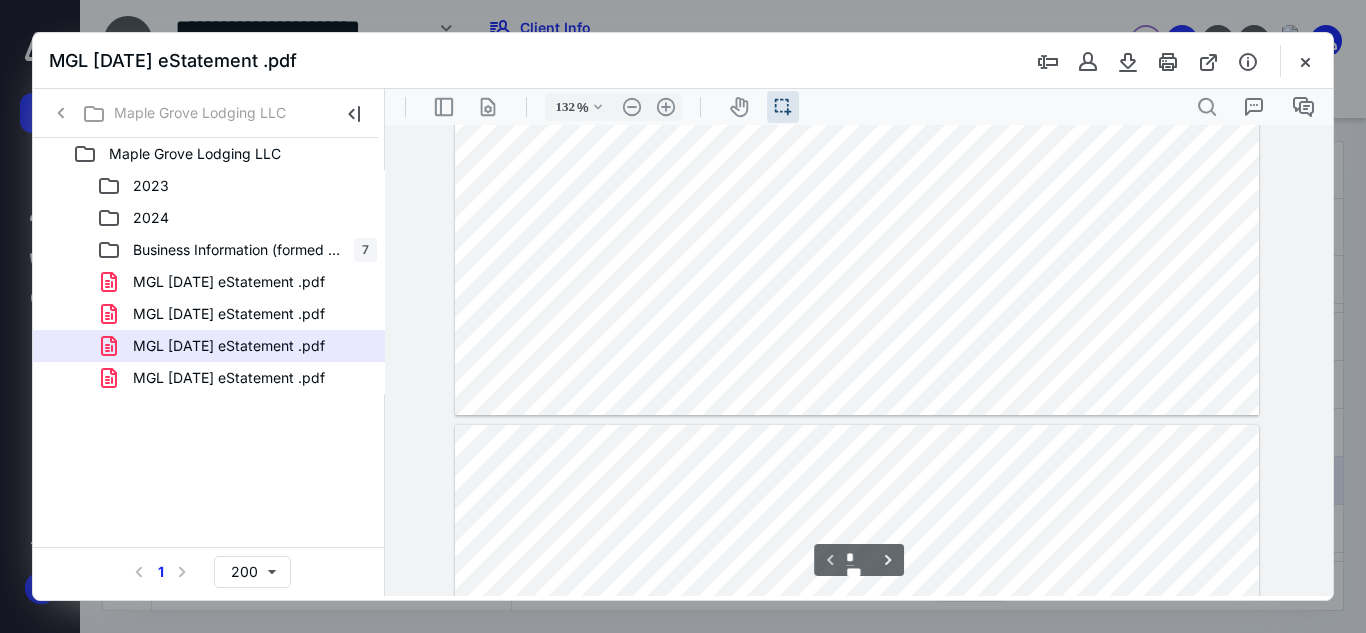 scroll, scrollTop: 1055, scrollLeft: 0, axis: vertical 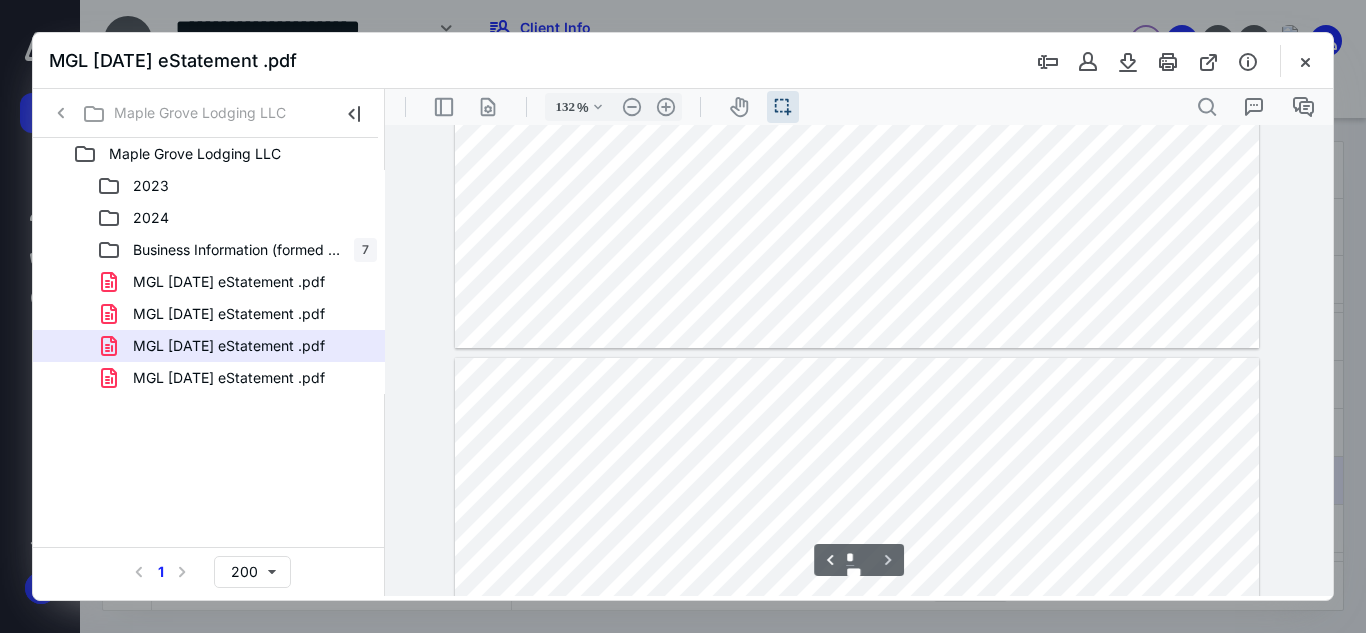 type on "*" 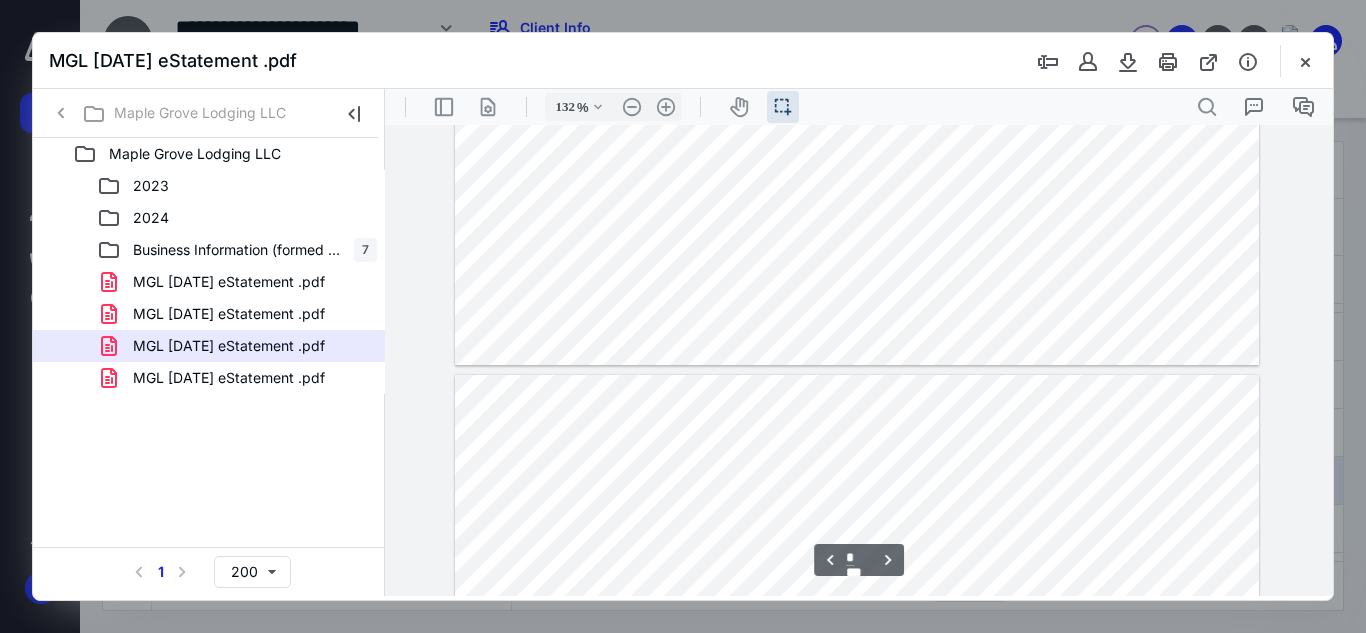 scroll, scrollTop: 1555, scrollLeft: 0, axis: vertical 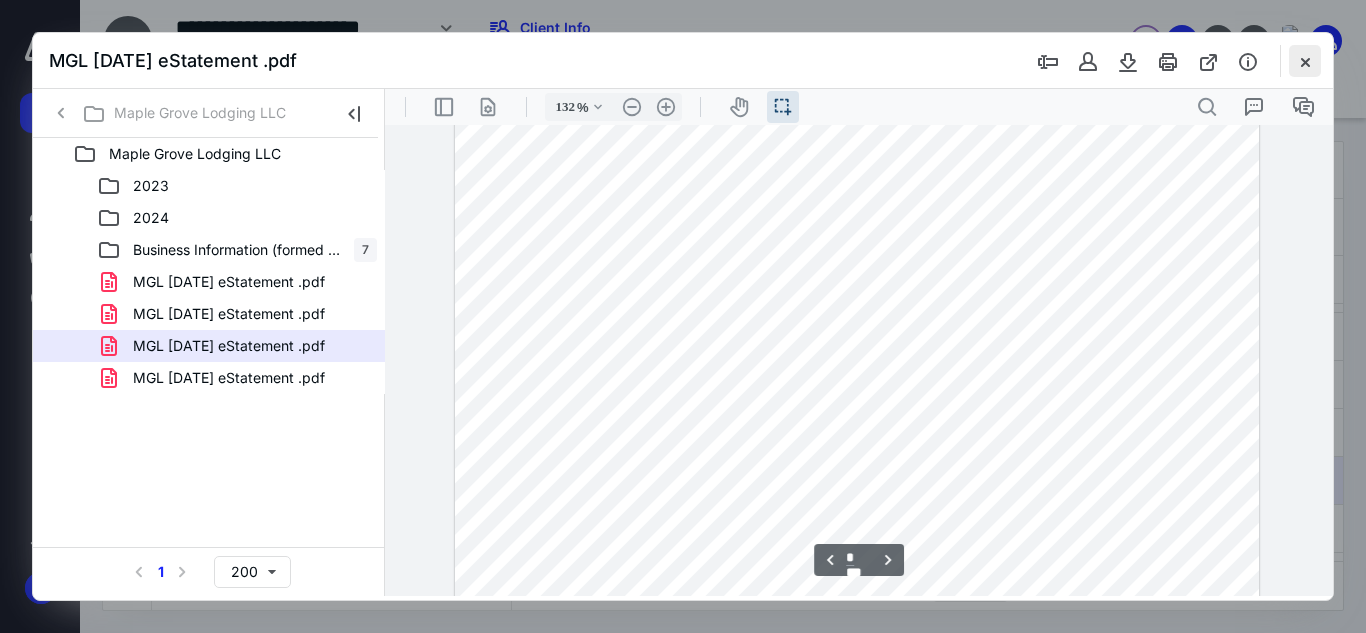 click at bounding box center (1305, 61) 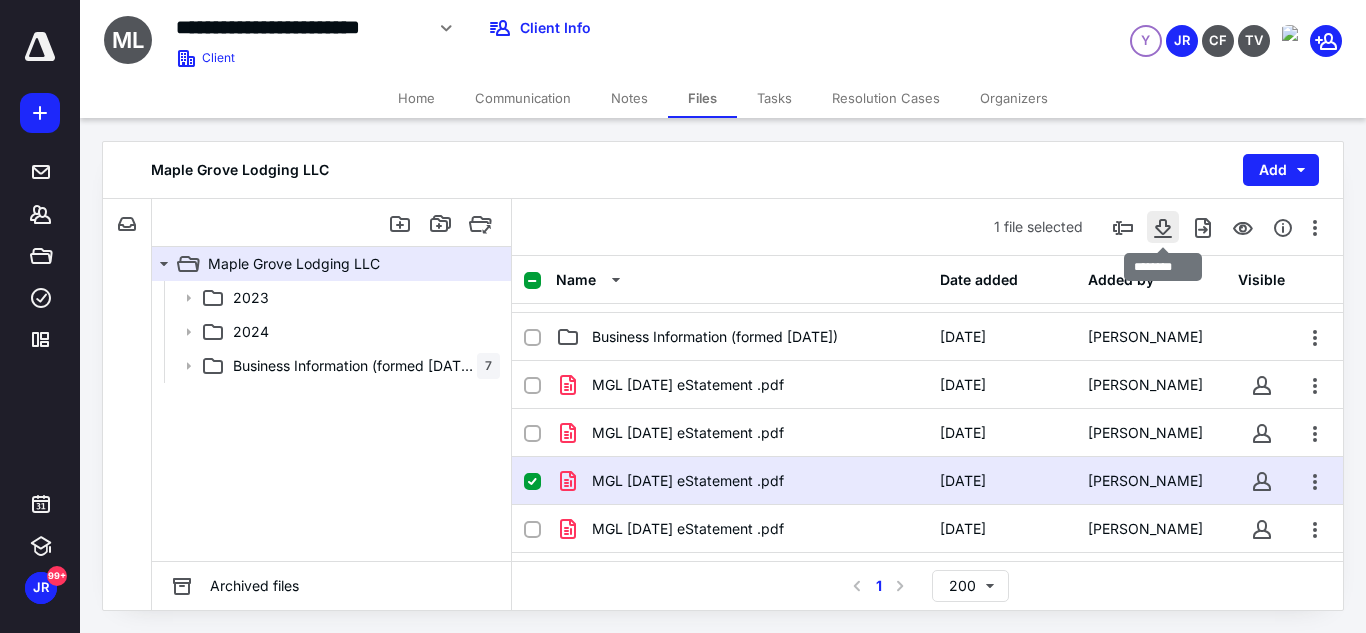 click at bounding box center (1163, 227) 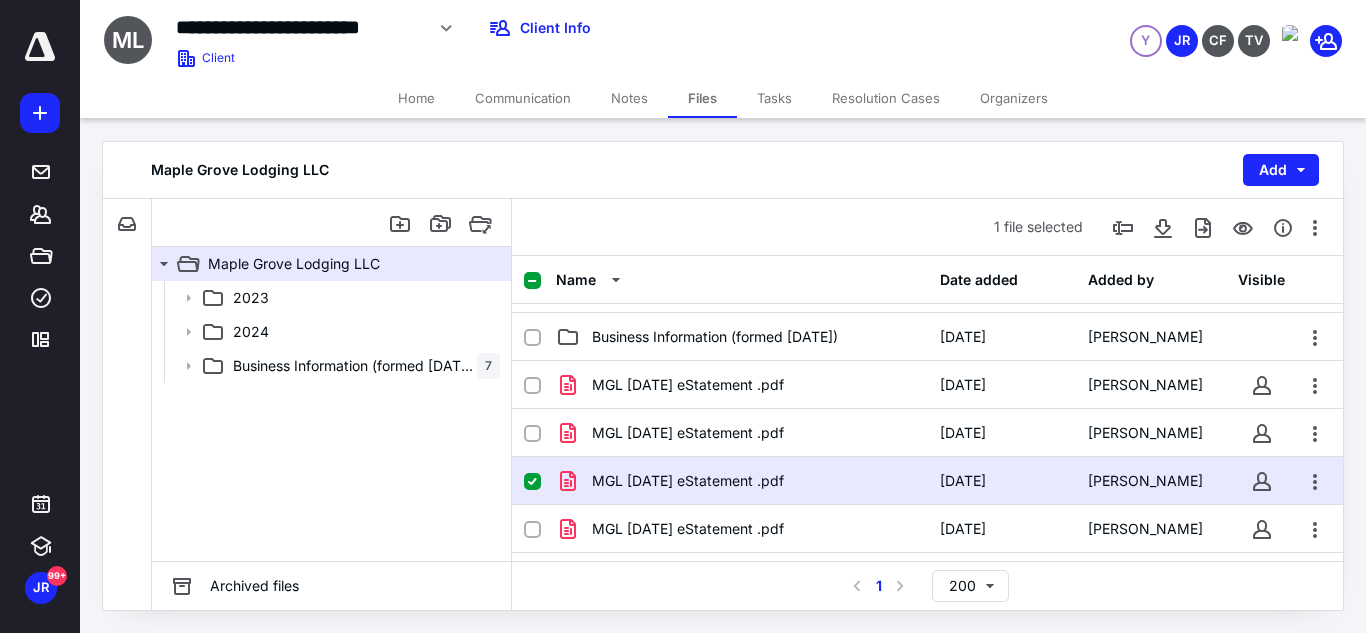 click on "1 file selected" at bounding box center (927, 227) 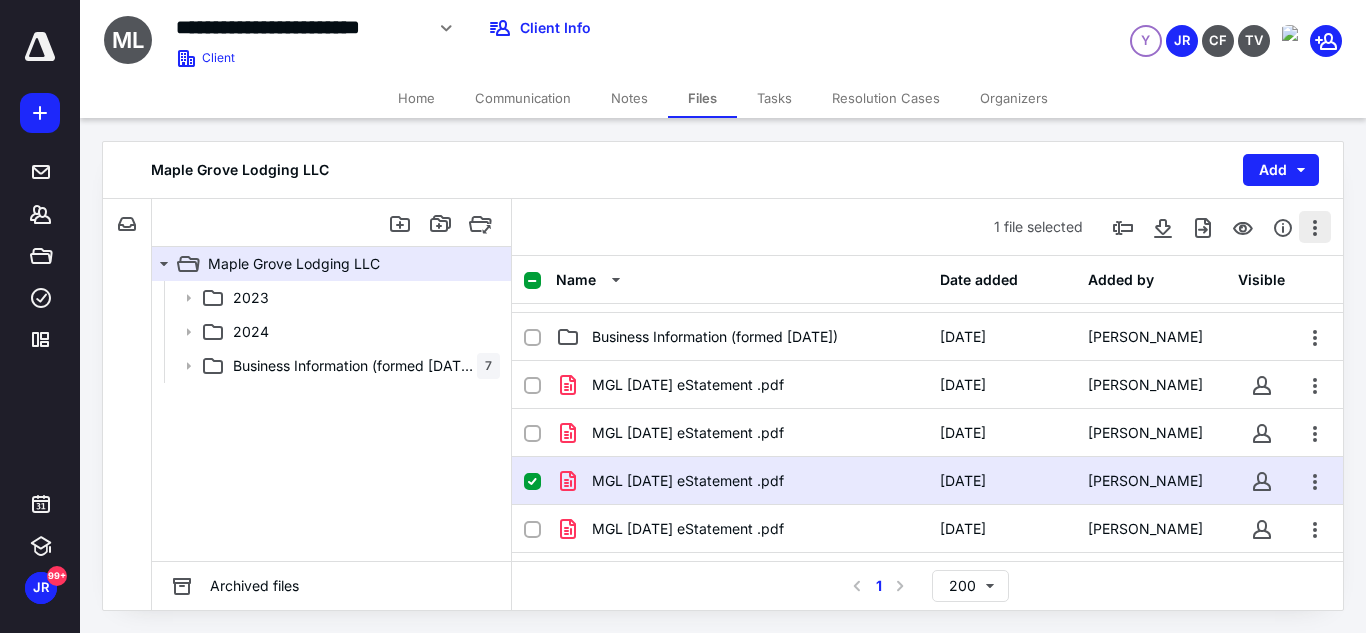 click at bounding box center [1315, 227] 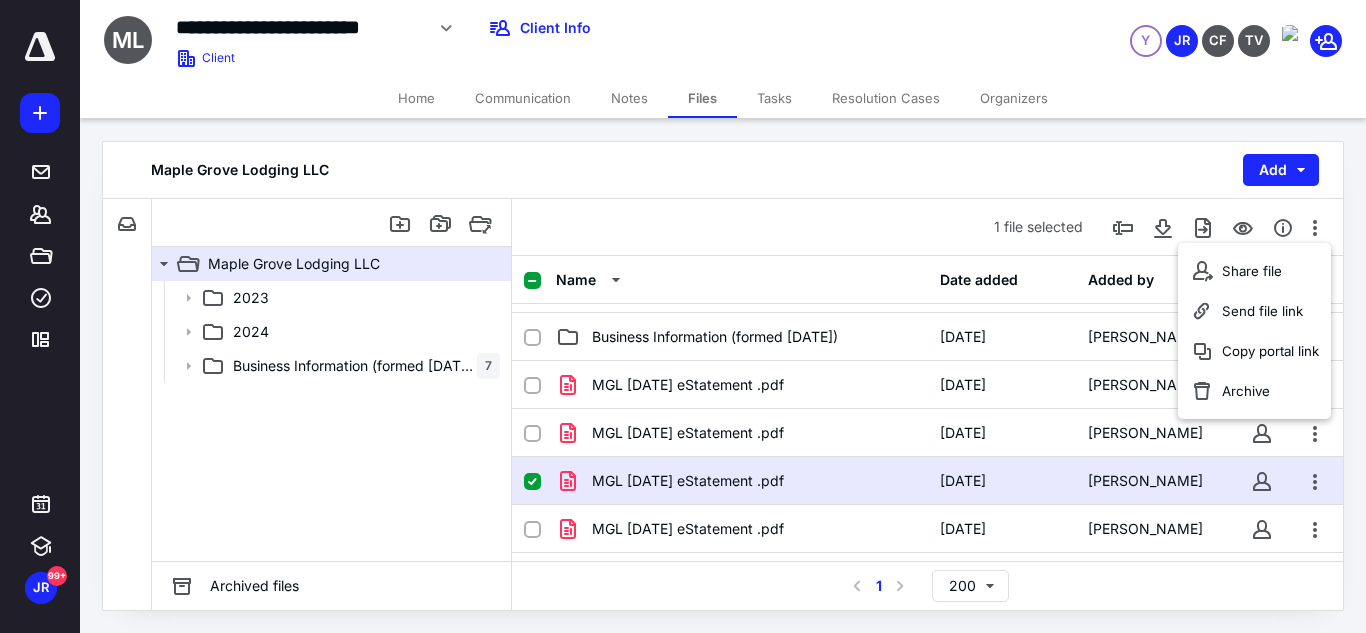 click on "1 file selected" at bounding box center (927, 227) 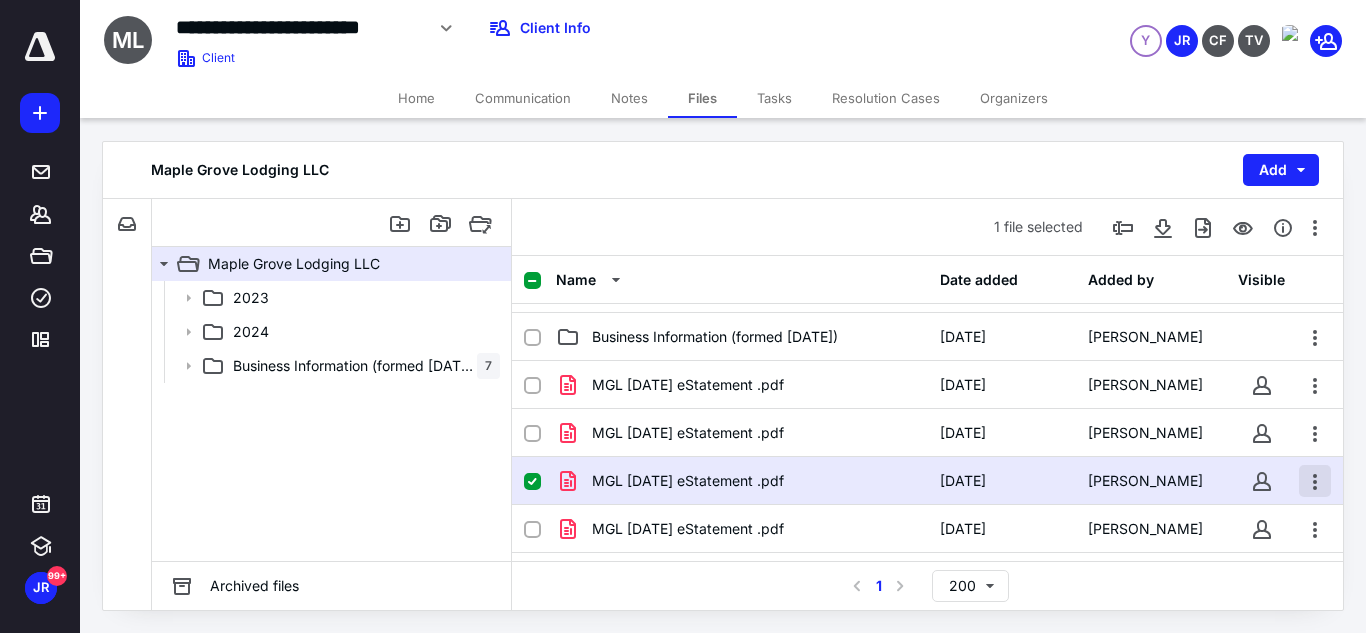 click at bounding box center [1315, 481] 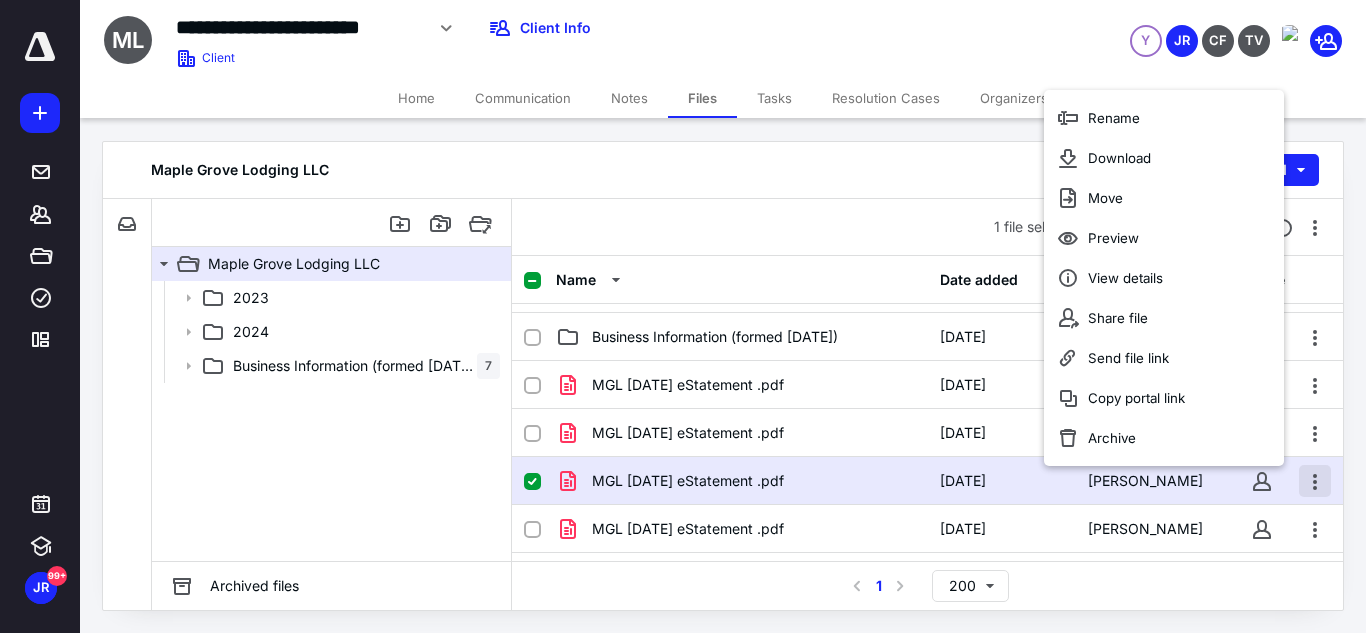 click at bounding box center [1315, 481] 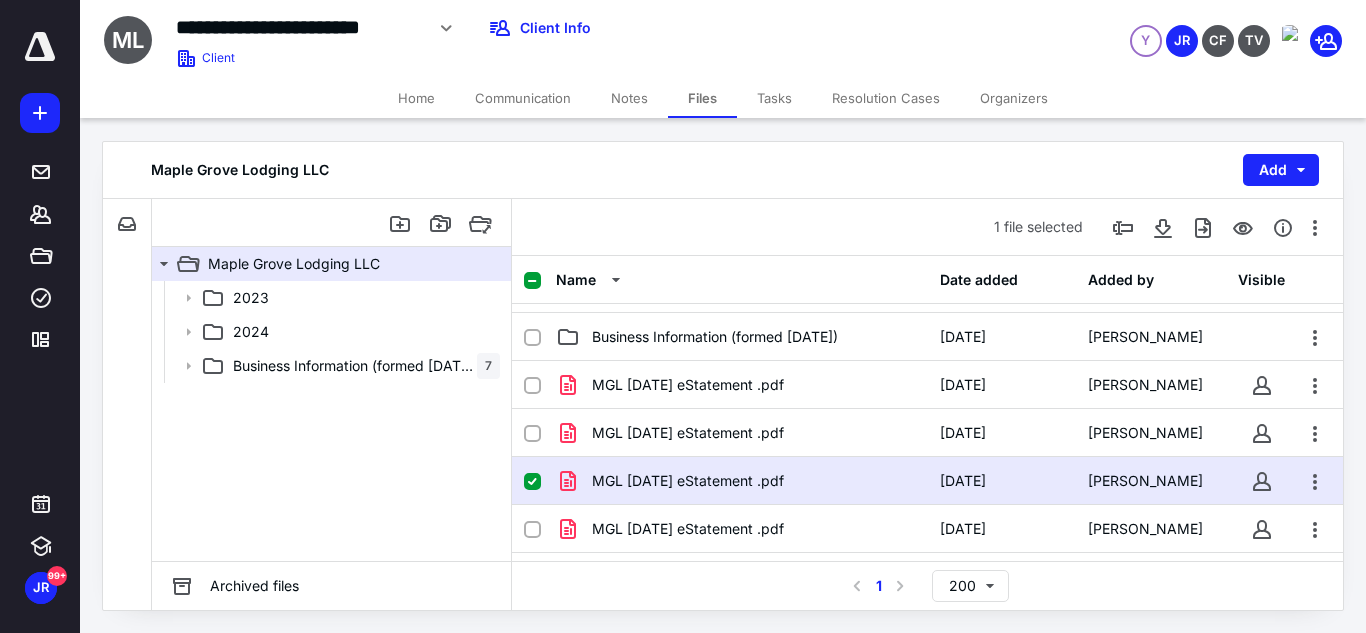 click on "MGL [DATE] eStatement .pdf" at bounding box center [742, 481] 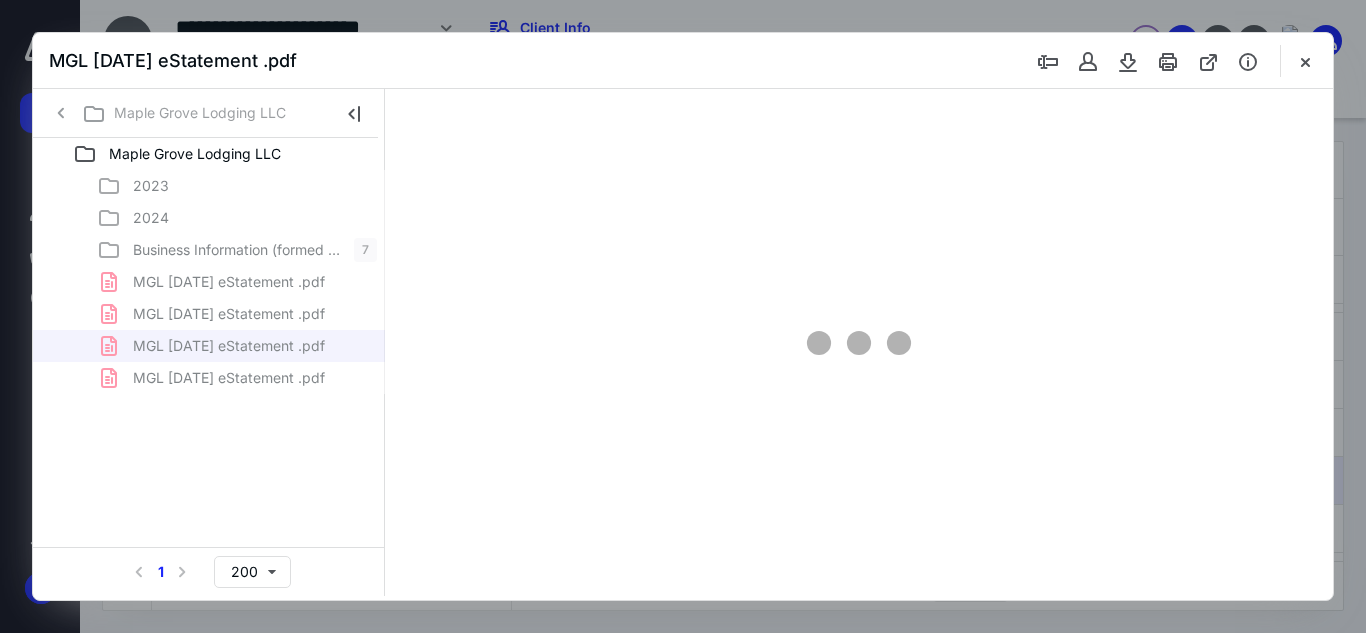 scroll, scrollTop: 0, scrollLeft: 0, axis: both 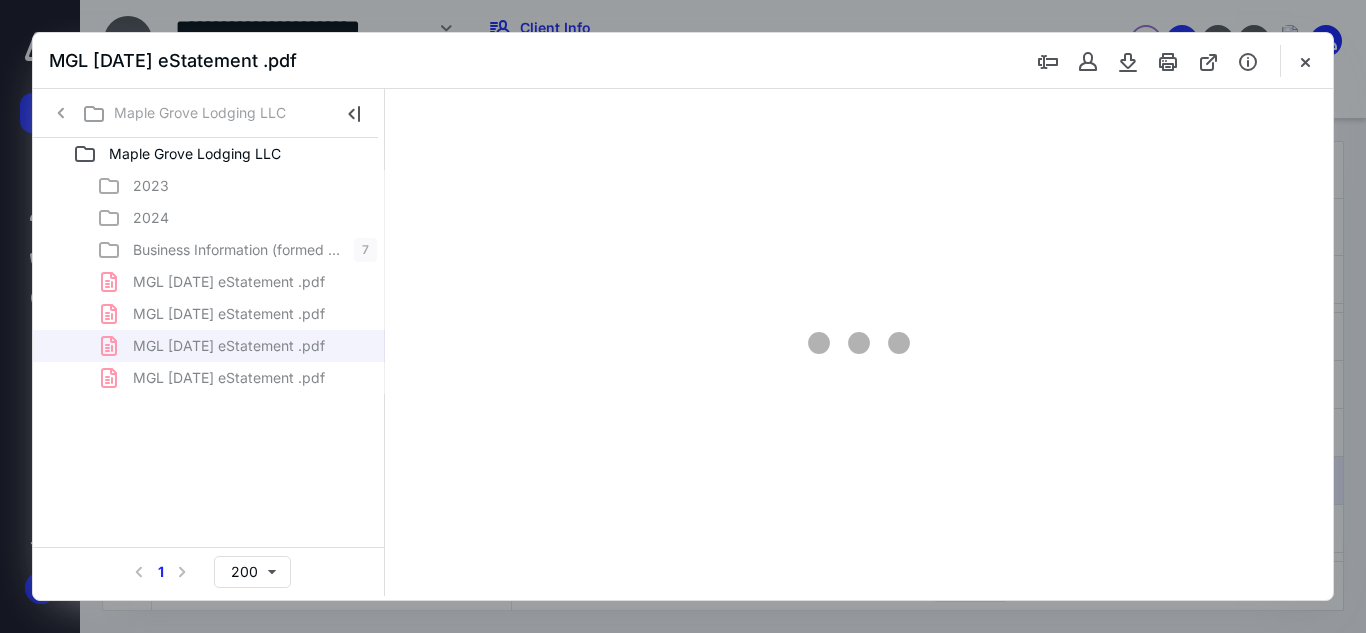 type on "59" 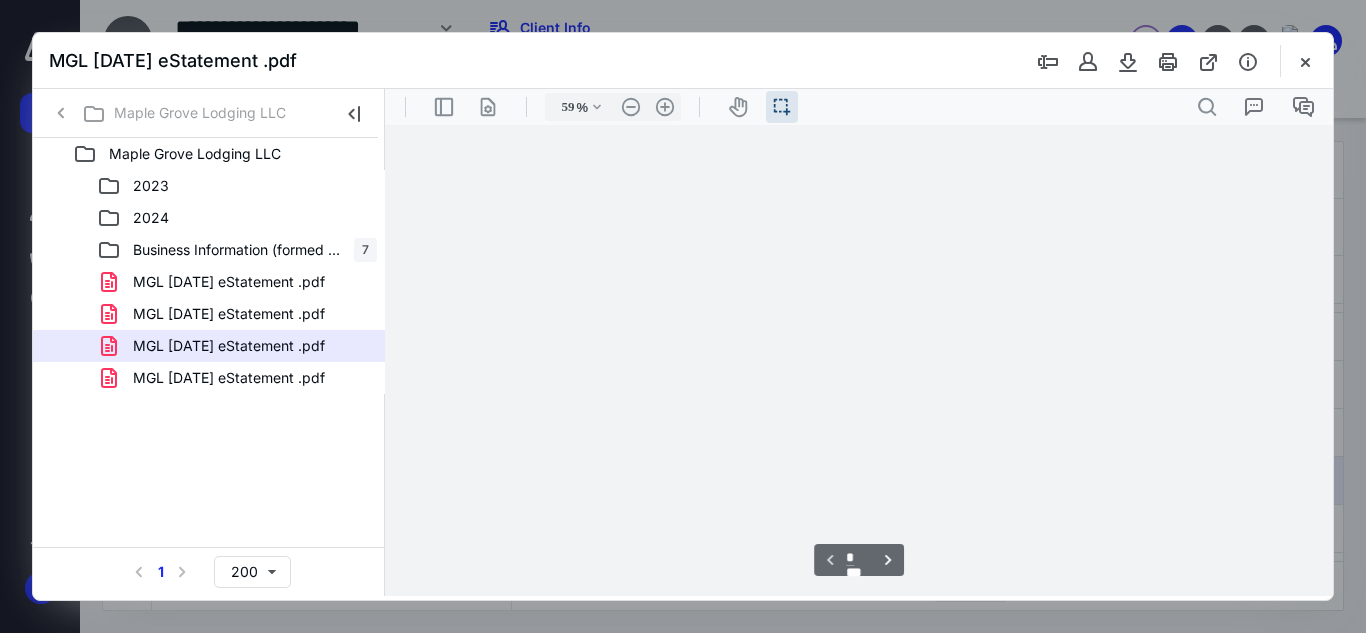 scroll, scrollTop: 38, scrollLeft: 0, axis: vertical 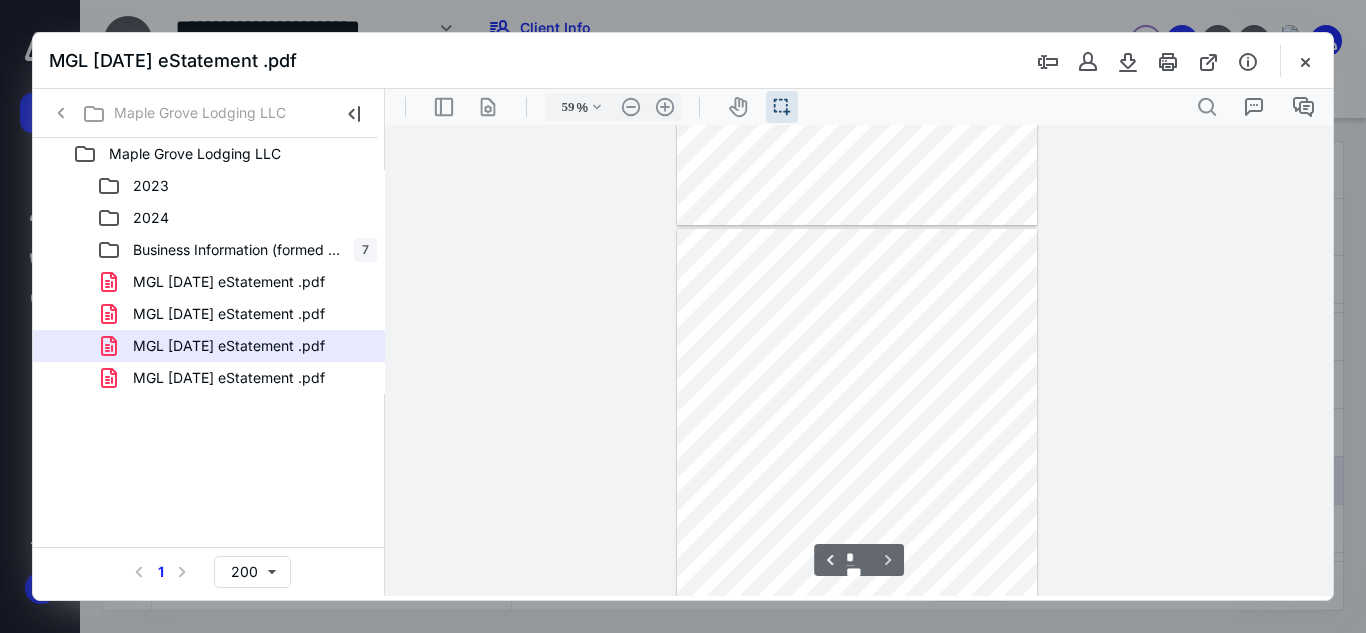type on "*" 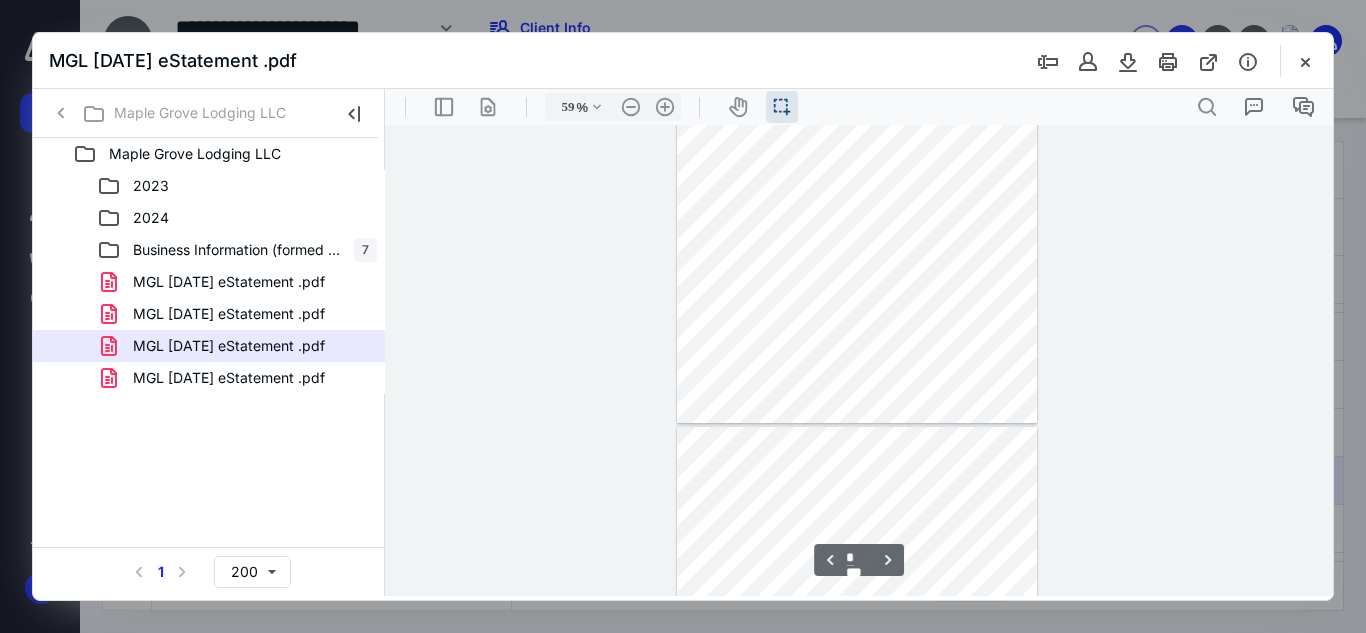 scroll, scrollTop: 538, scrollLeft: 0, axis: vertical 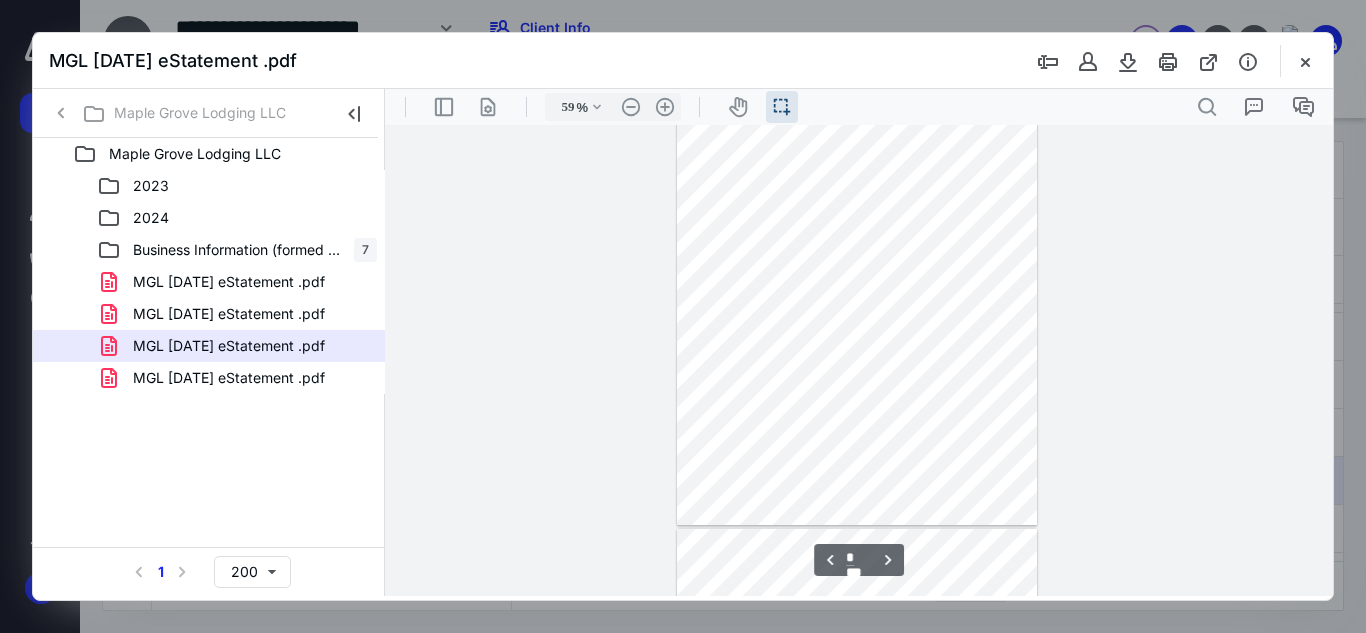 click on ".cls-1{fill:#abb0c4;} icon - header - sidebar - line .cls-1{fill:#abb0c4;} icon - header - page manipulation - line 59 % .cls-1{fill:#abb0c4;} icon - chevron - down .cls-1{fill:#abb0c4;} icon - header - zoom - out - line Current zoom is   59 % .cls-1{fill:#abb0c4;} icon - header - zoom - in - line icon-header-pan20 icon / operation / multi select .cls-1{fill:#abb0c4;} icon - header - search" at bounding box center (859, 107) 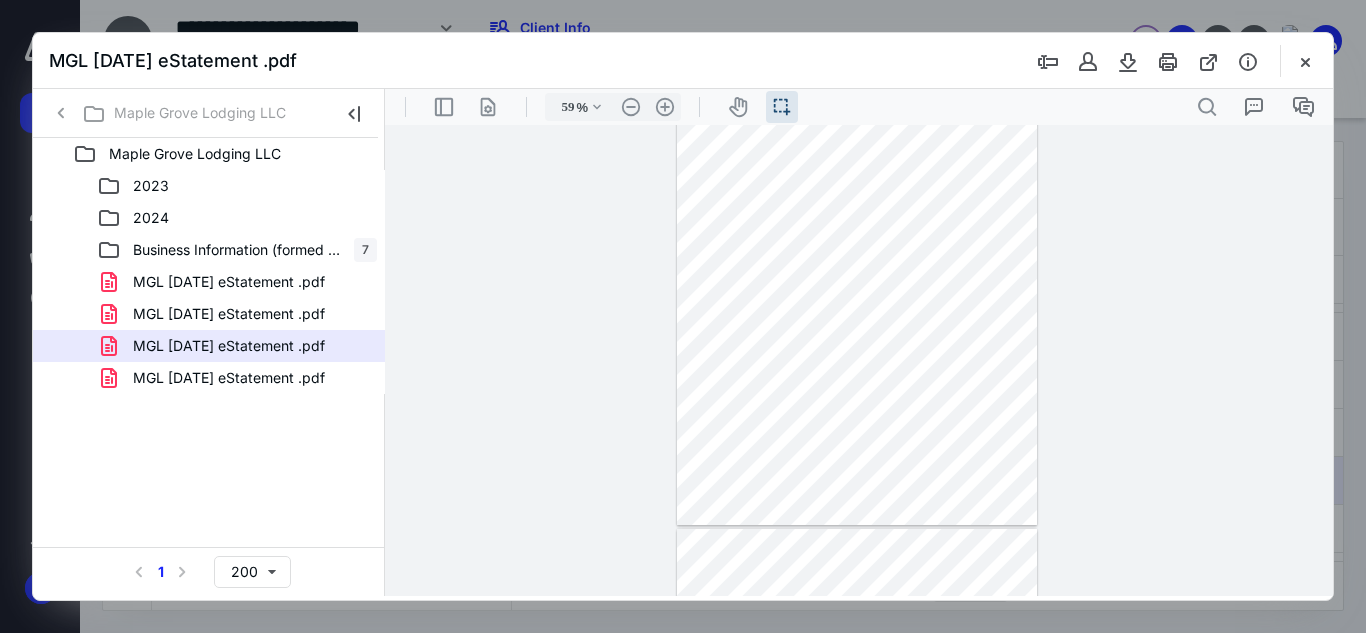click on ".cls-1{fill:#abb0c4;} icon - header - sidebar - line .cls-1{fill:#abb0c4;} icon - header - page manipulation - line 59 % .cls-1{fill:#abb0c4;} icon - chevron - down .cls-1{fill:#abb0c4;} icon - header - zoom - out - line Current zoom is   59 % .cls-1{fill:#abb0c4;} icon - header - zoom - in - line icon-header-pan20 icon / operation / multi select .cls-1{fill:#abb0c4;} icon - header - search" at bounding box center [859, 107] 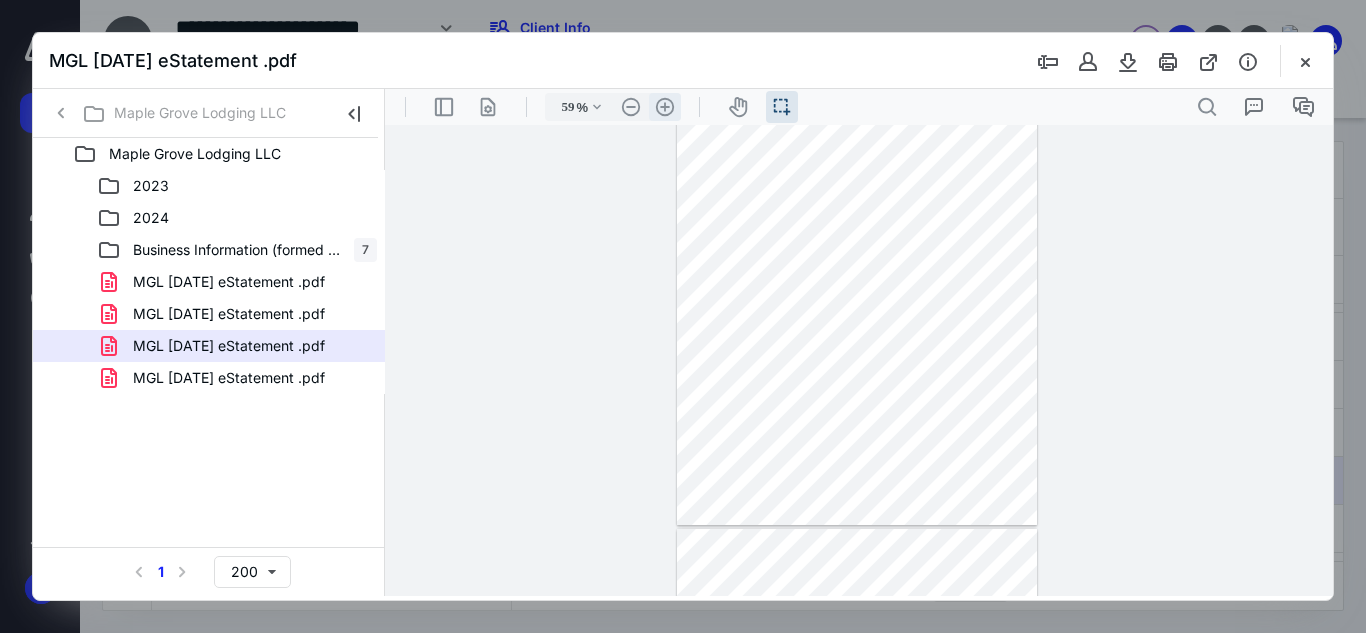 click on ".cls-1{fill:#abb0c4;} icon - header - zoom - in - line" at bounding box center (665, 107) 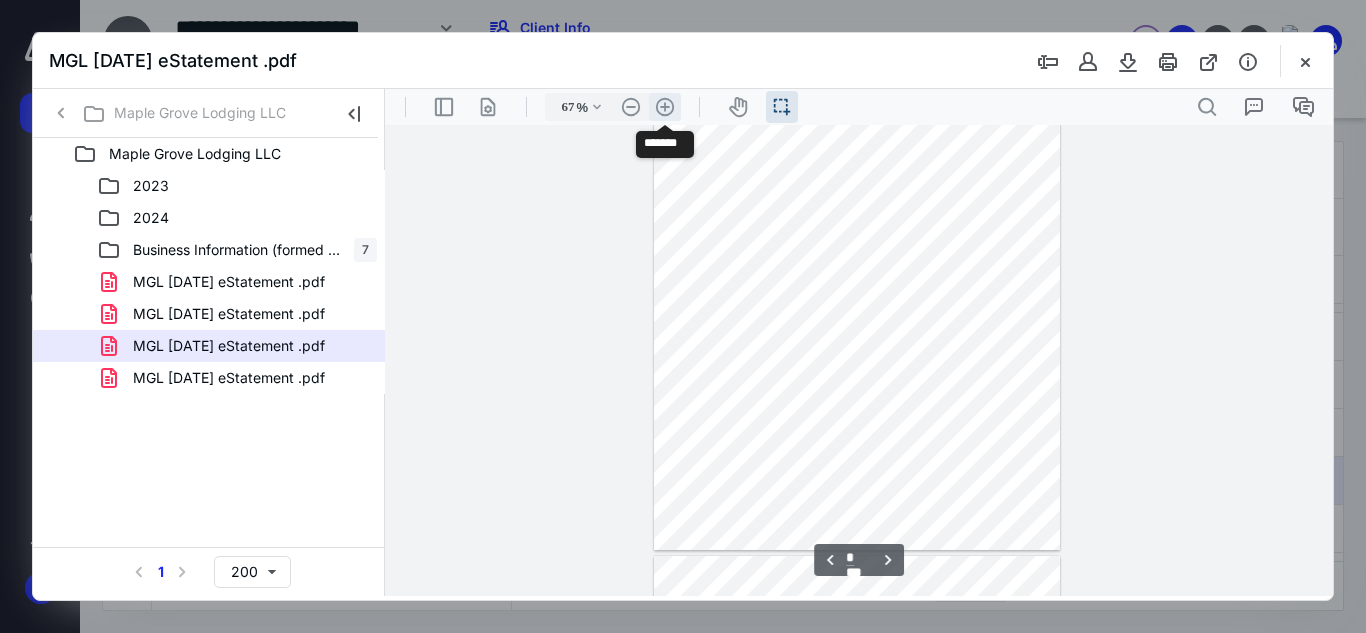 click on ".cls-1{fill:#abb0c4;} icon - header - zoom - in - line" at bounding box center [665, 107] 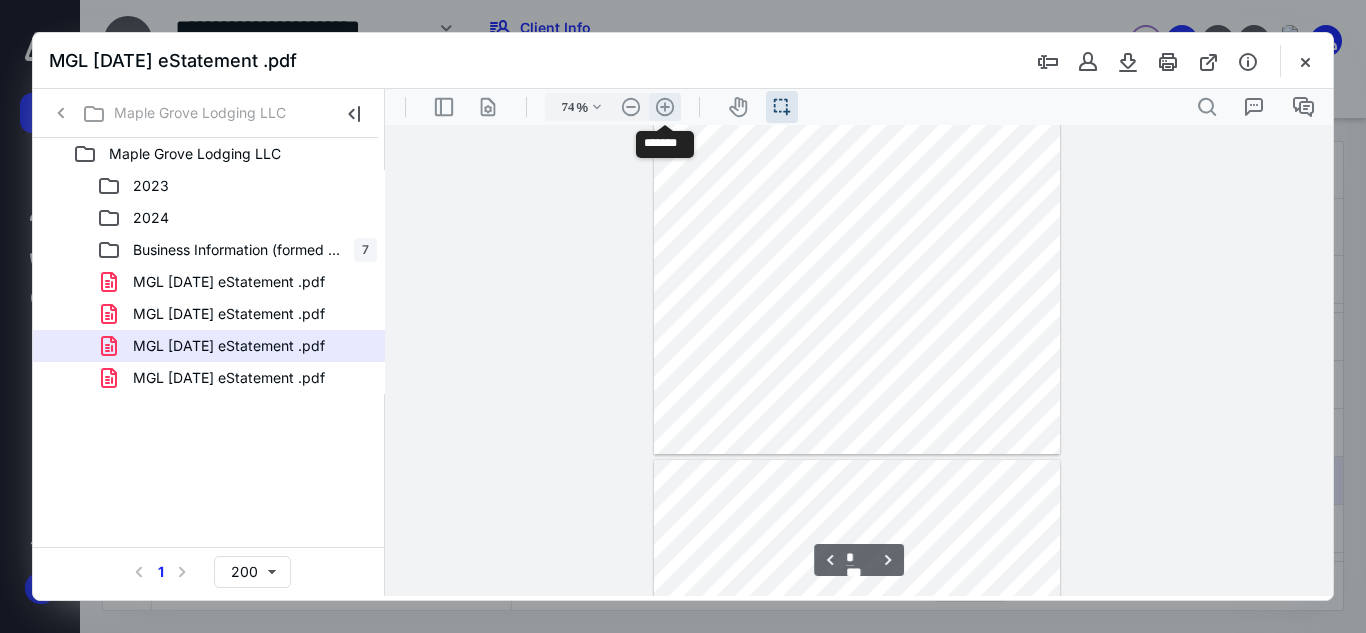 click on ".cls-1{fill:#abb0c4;} icon - header - zoom - in - line" at bounding box center [665, 107] 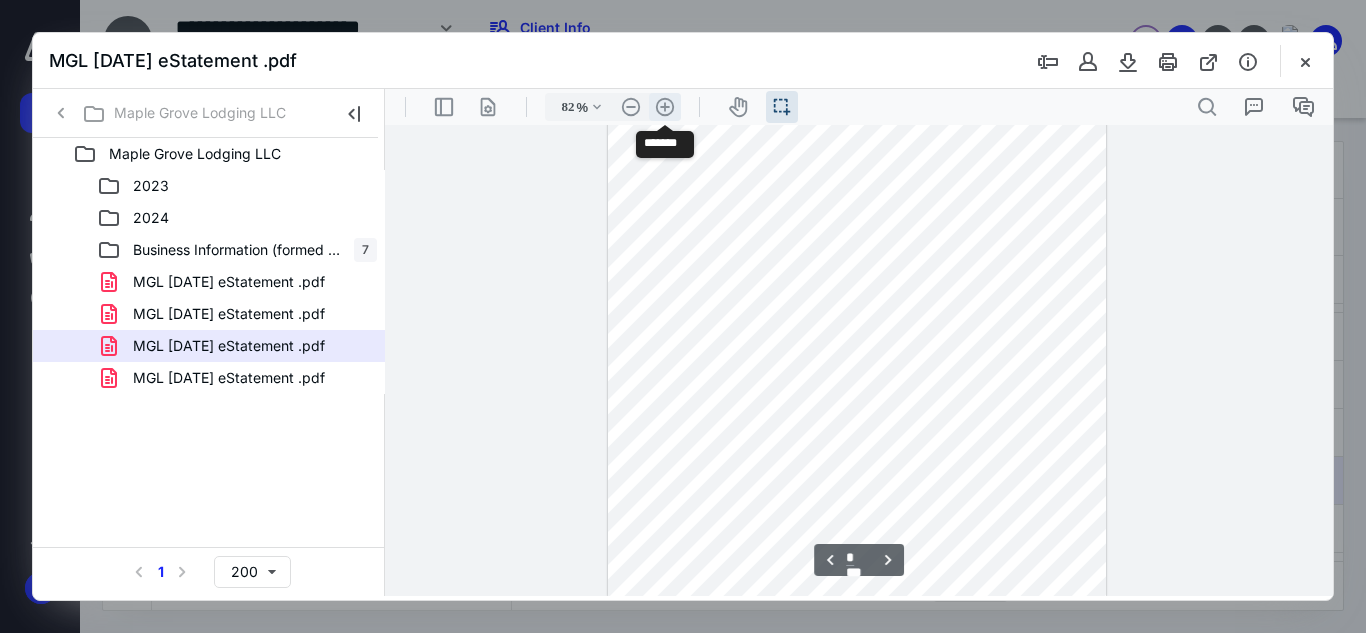 click on ".cls-1{fill:#abb0c4;} icon - header - zoom - in - line" at bounding box center [665, 107] 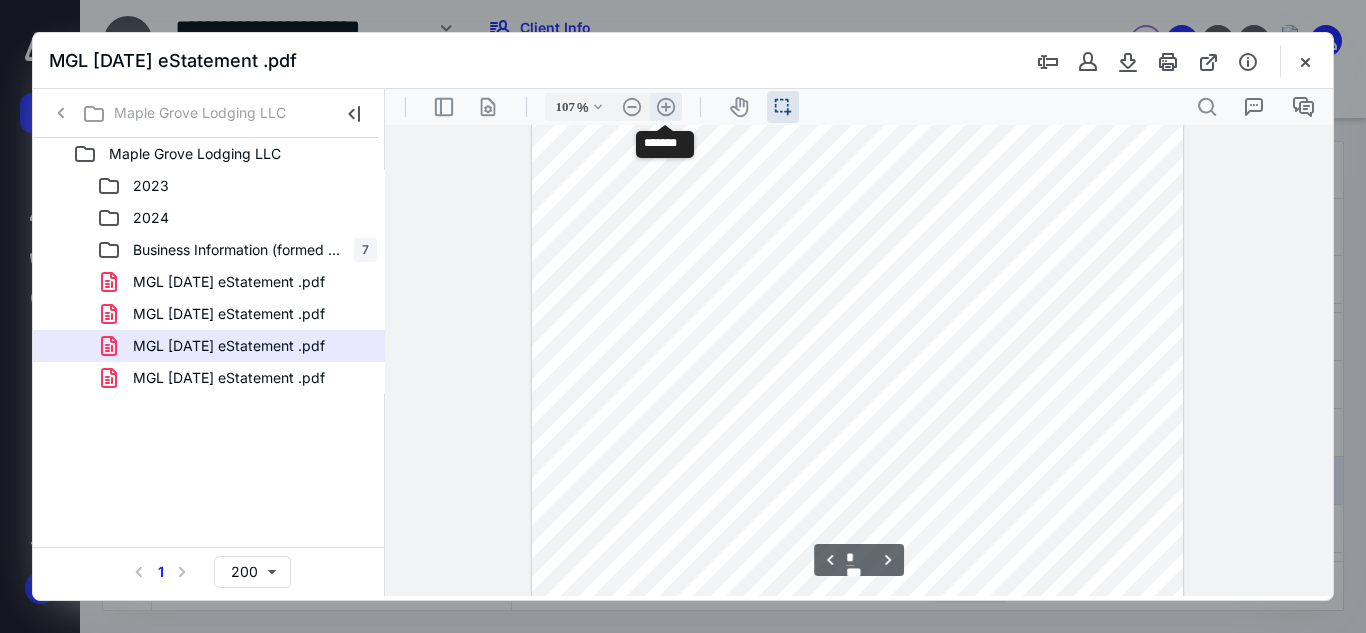 click on ".cls-1{fill:#abb0c4;} icon - header - zoom - in - line" at bounding box center (666, 107) 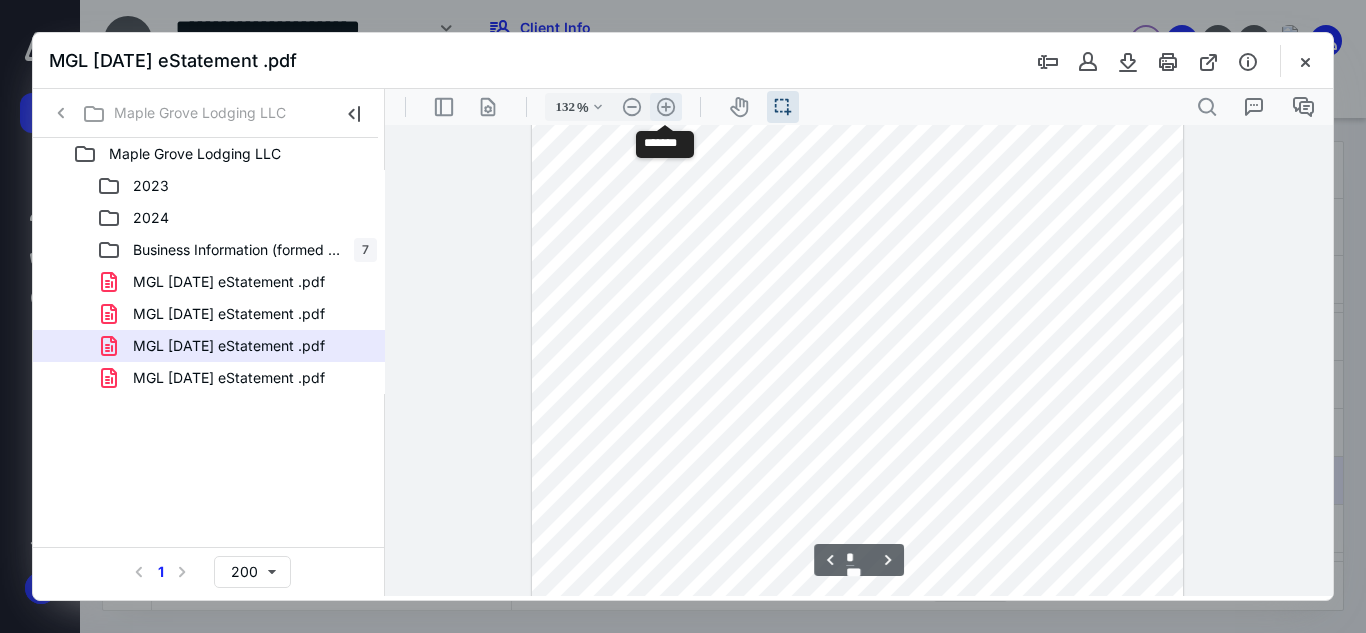 scroll, scrollTop: 1468, scrollLeft: 0, axis: vertical 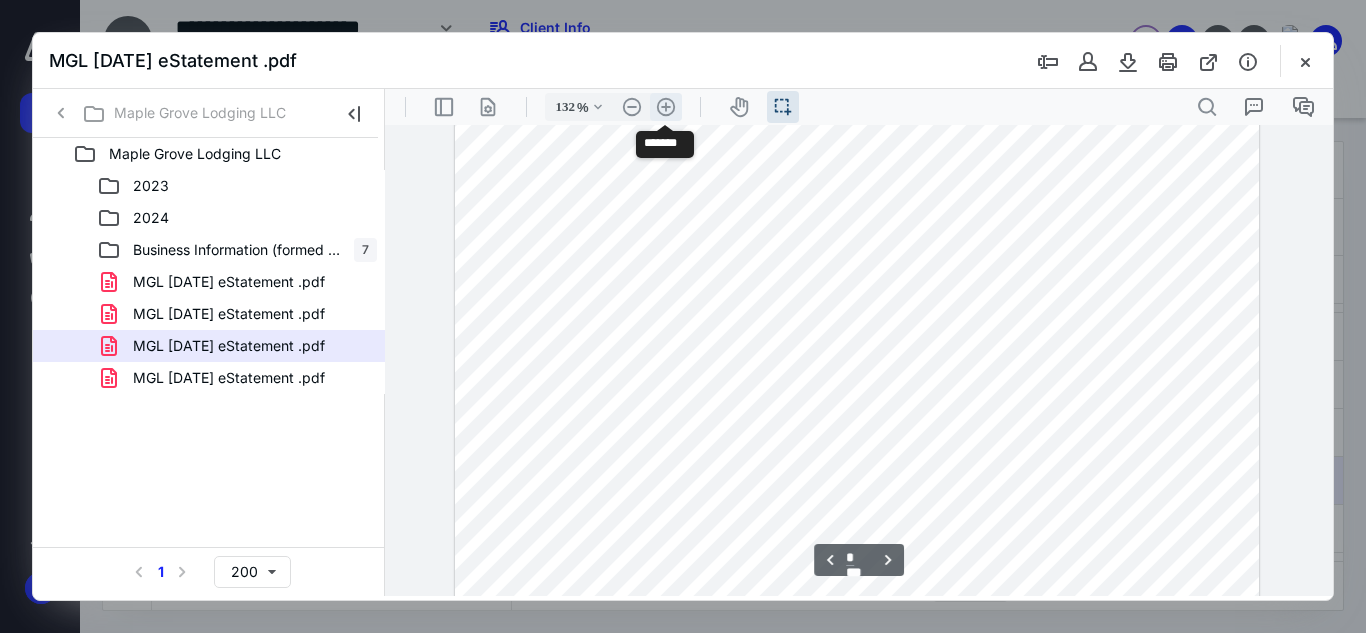 click on ".cls-1{fill:#abb0c4;} icon - header - zoom - in - line" at bounding box center (666, 107) 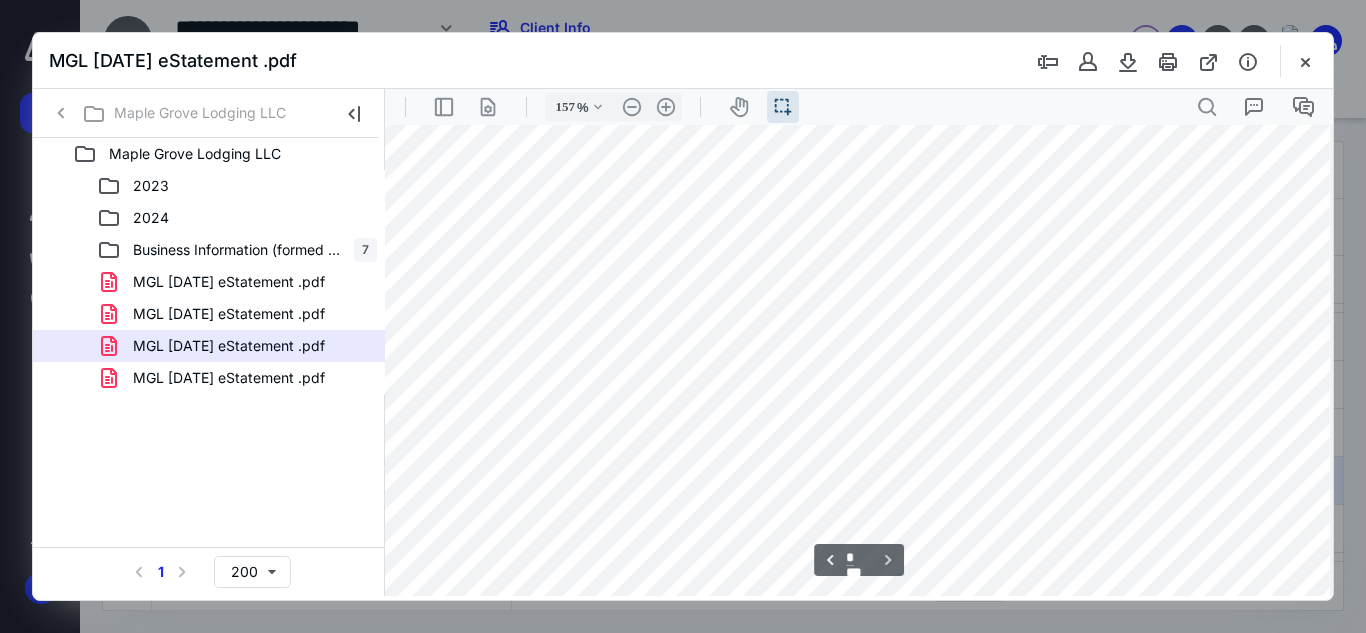 scroll, scrollTop: 2600, scrollLeft: 16, axis: both 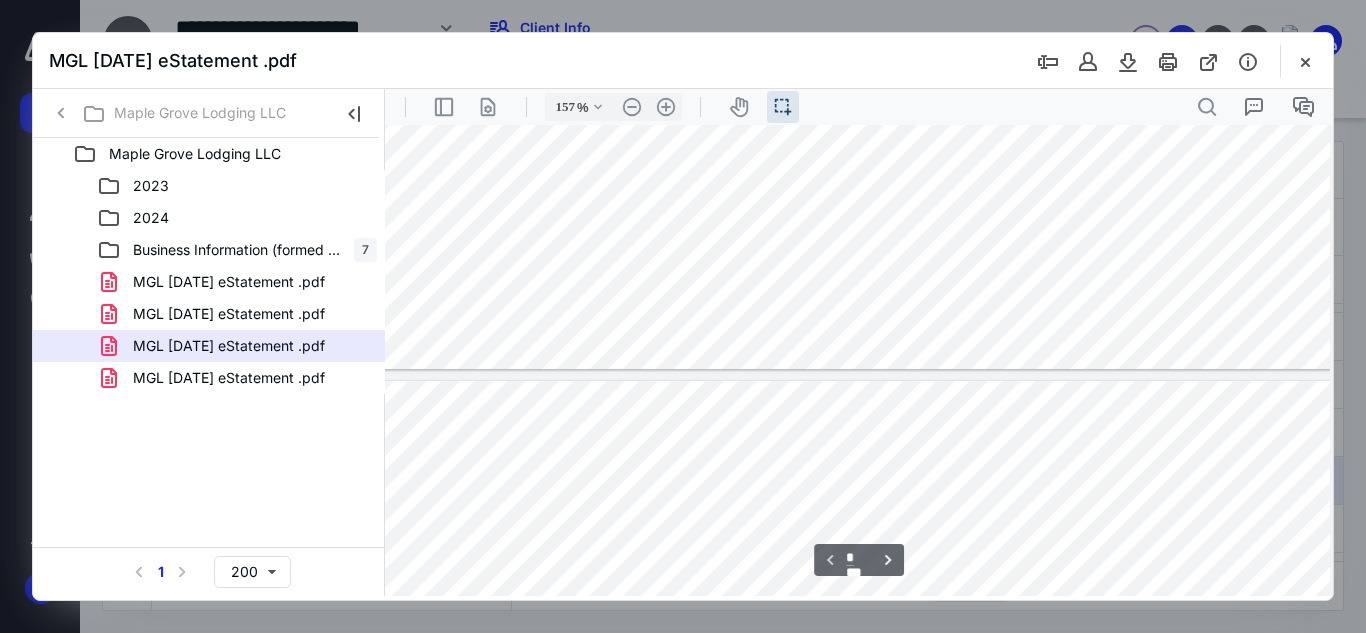 type on "*" 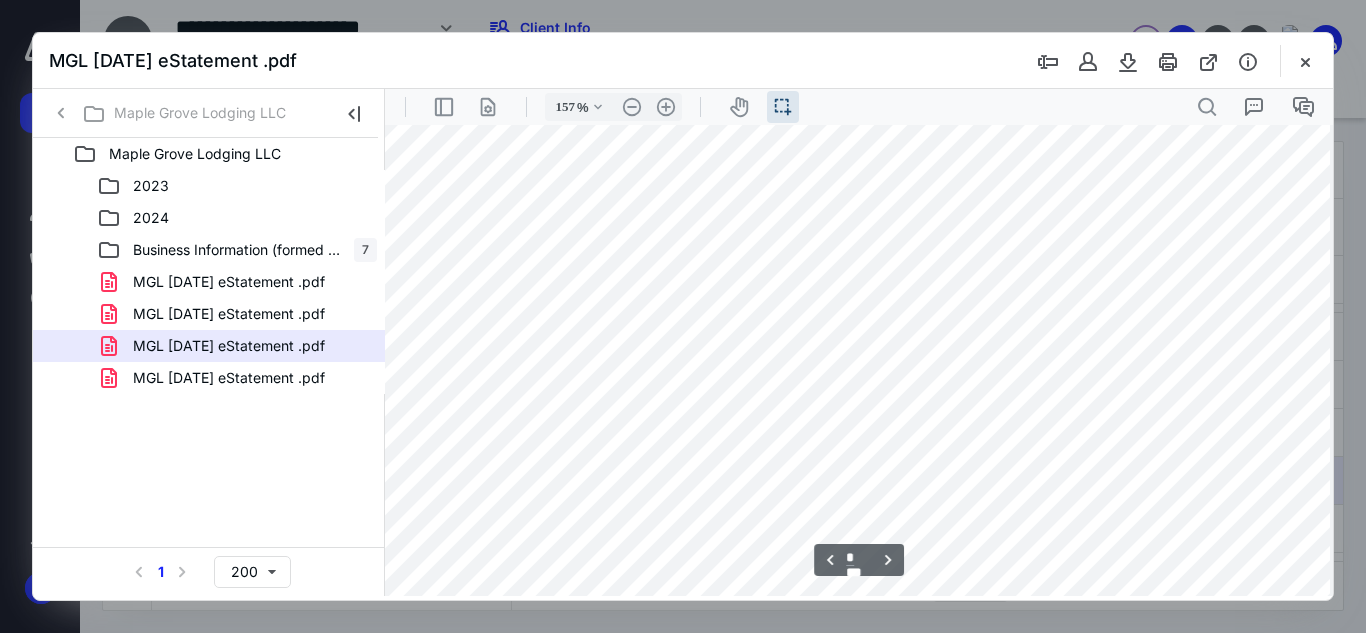 scroll, scrollTop: 1900, scrollLeft: 16, axis: both 